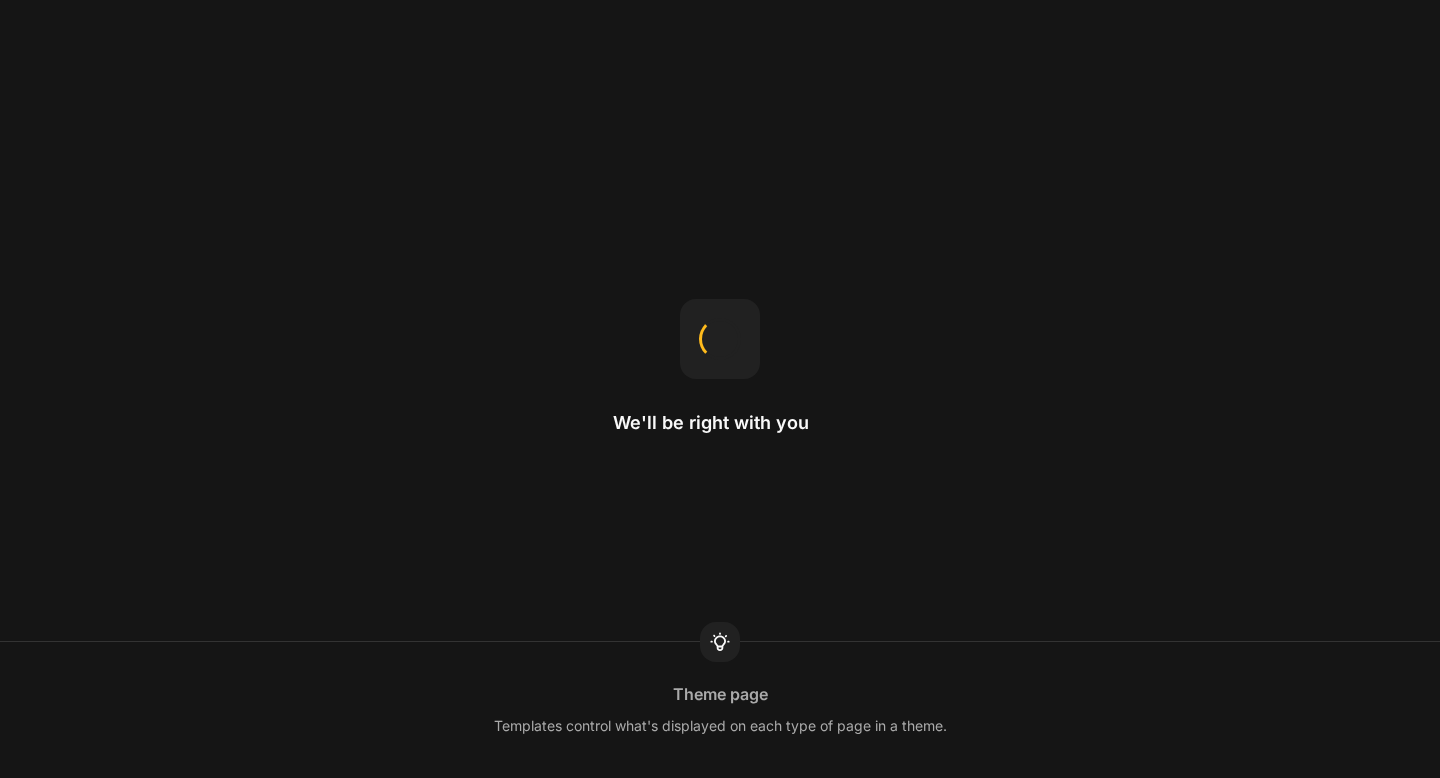 scroll, scrollTop: 0, scrollLeft: 0, axis: both 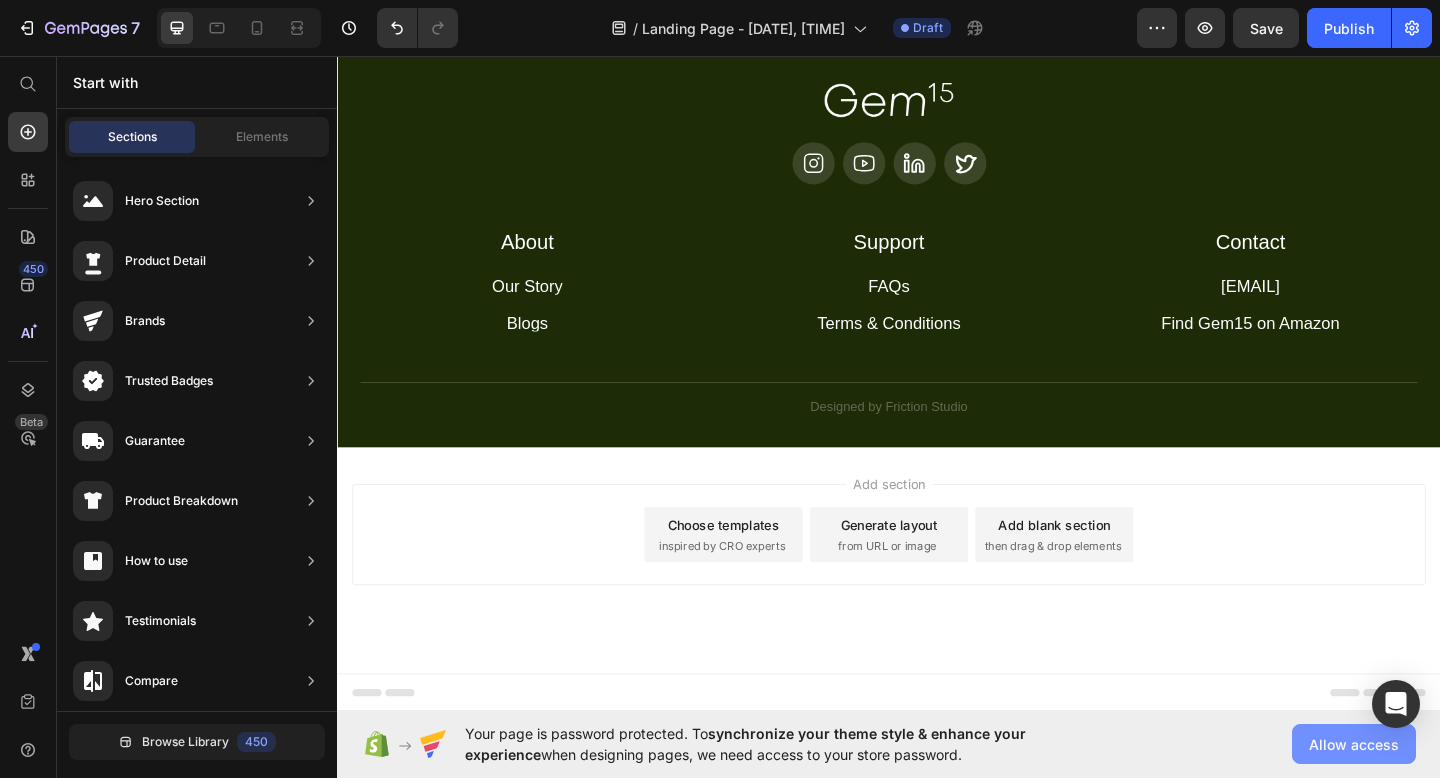 click on "Allow access" 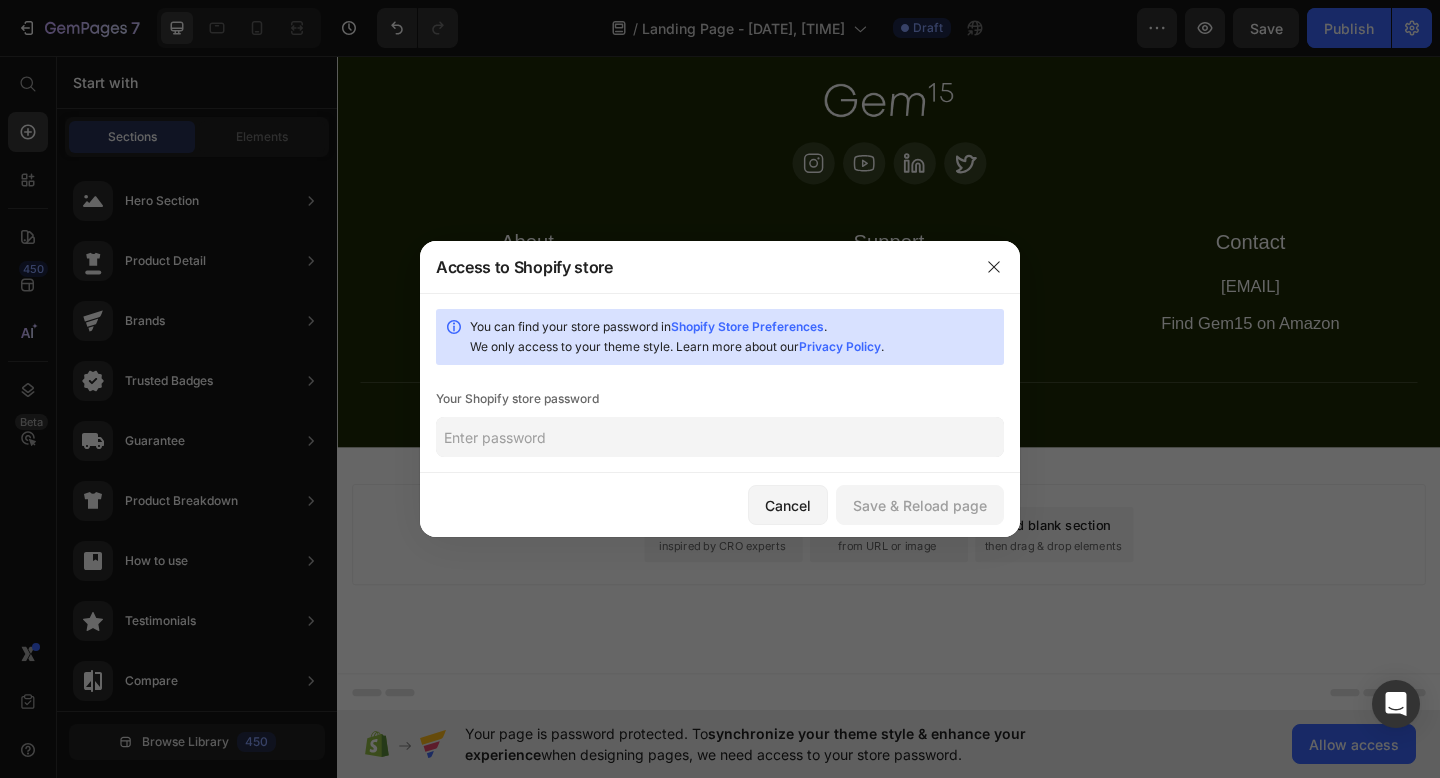 click 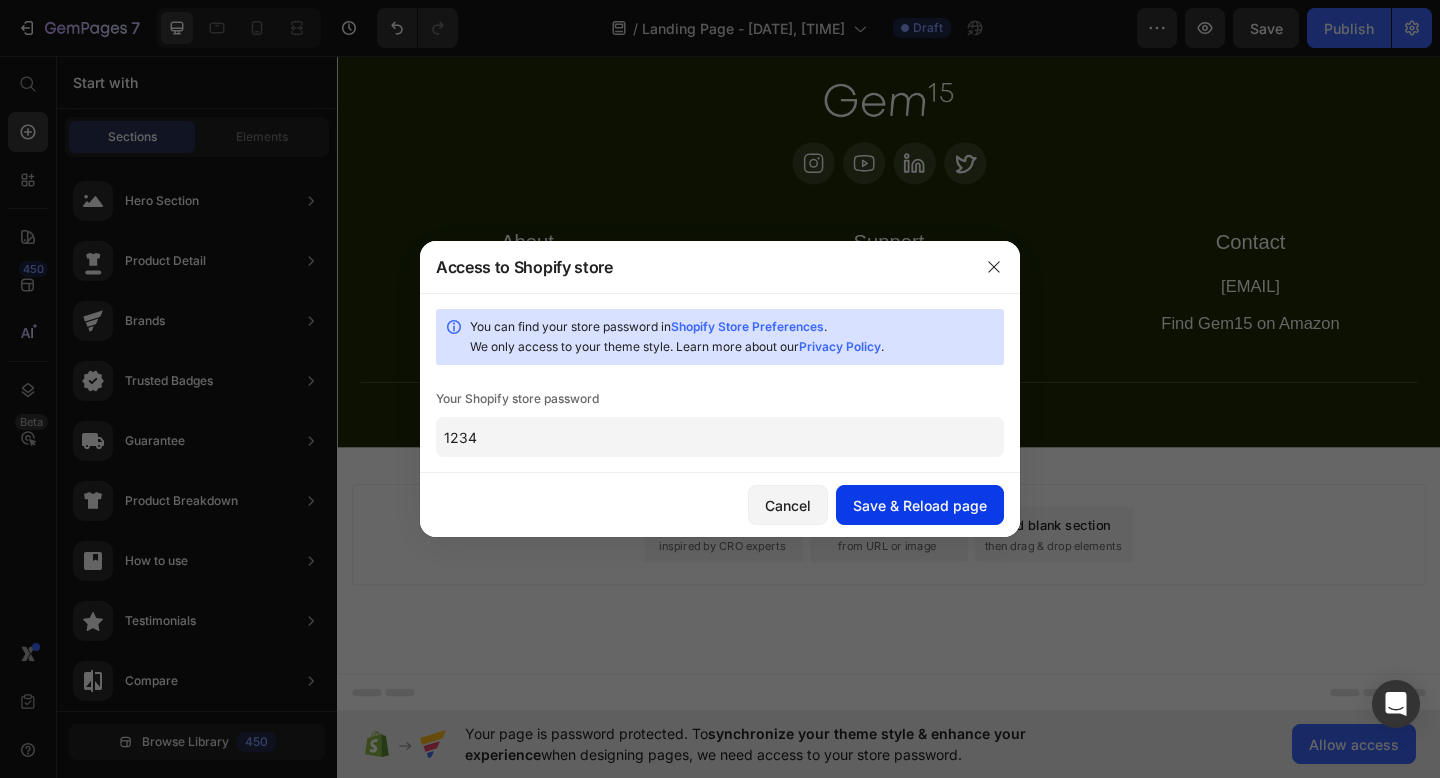 type on "1234" 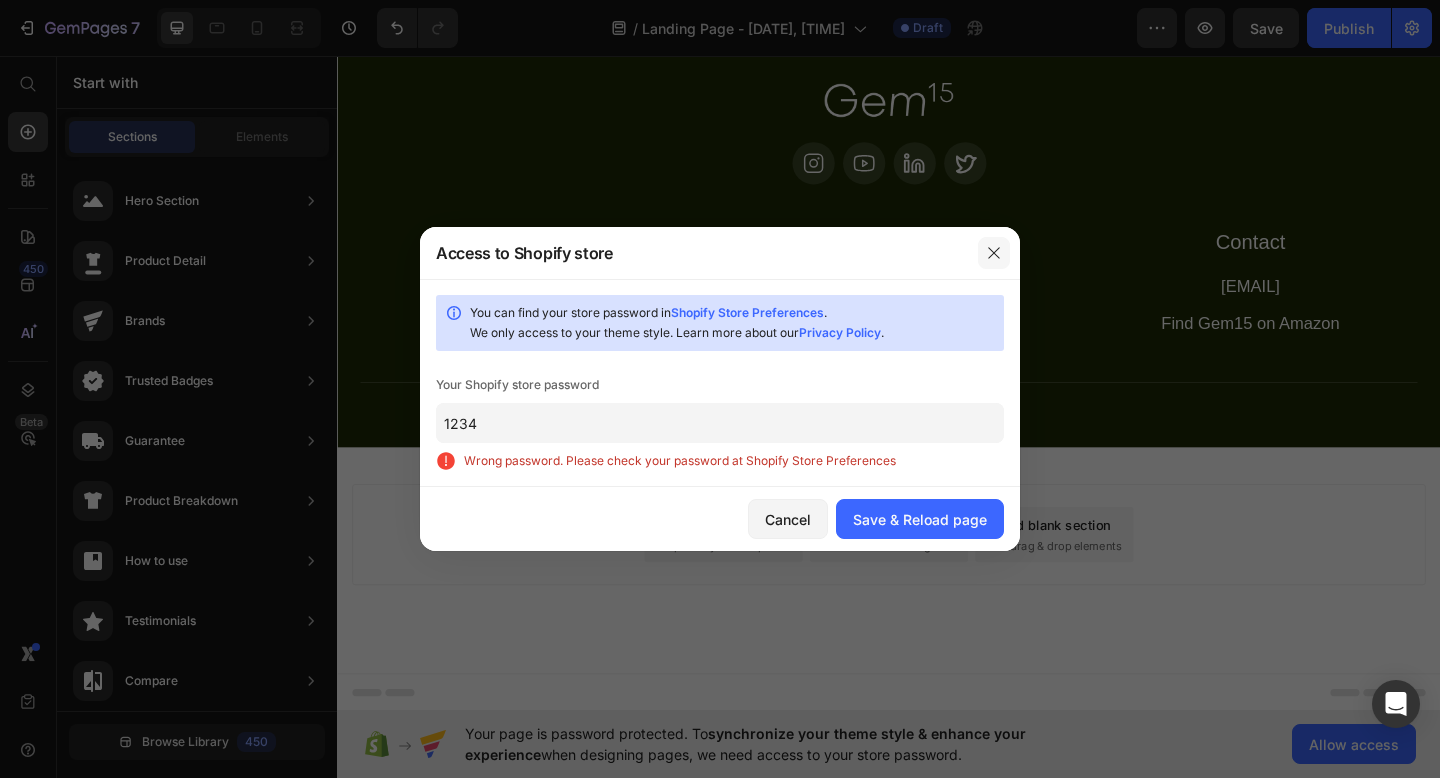 click 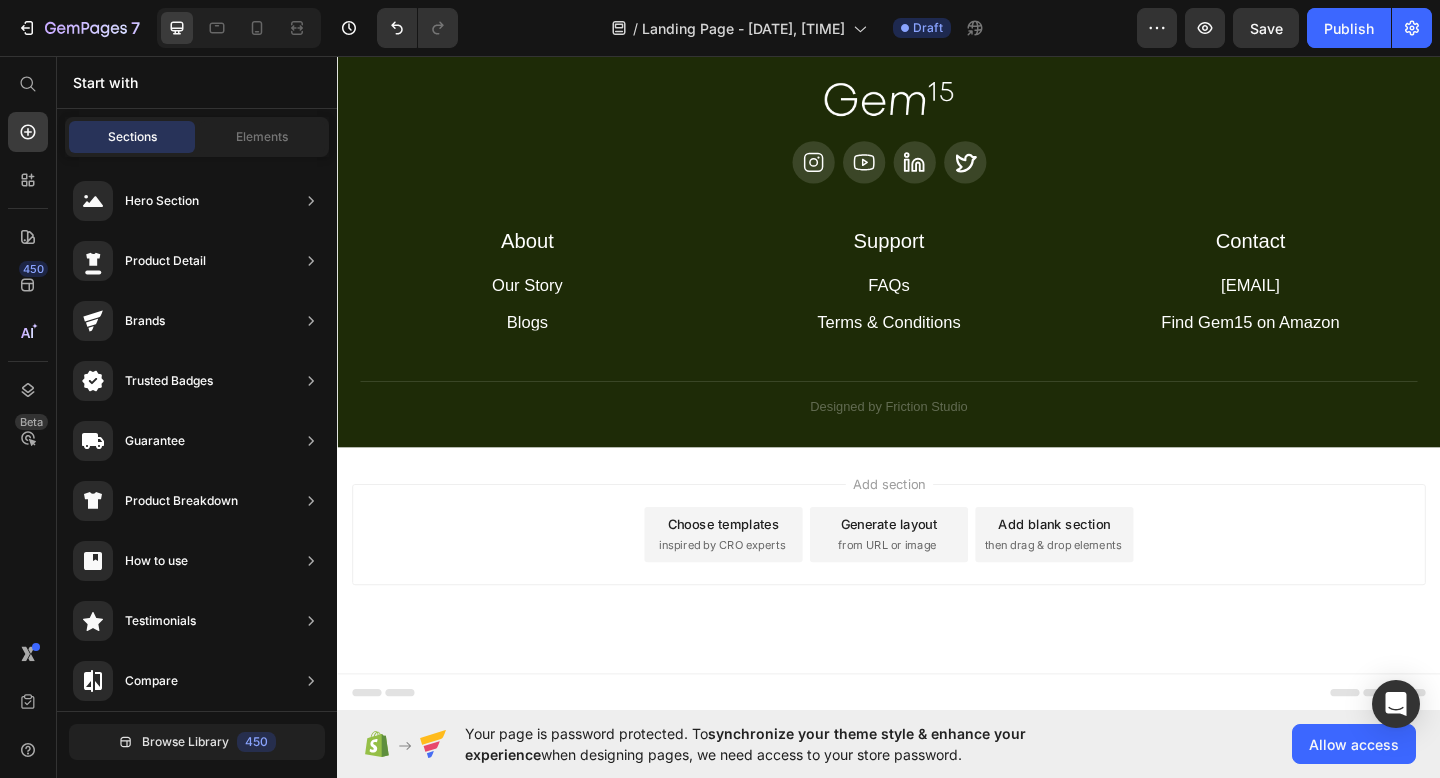 scroll, scrollTop: 5311, scrollLeft: 0, axis: vertical 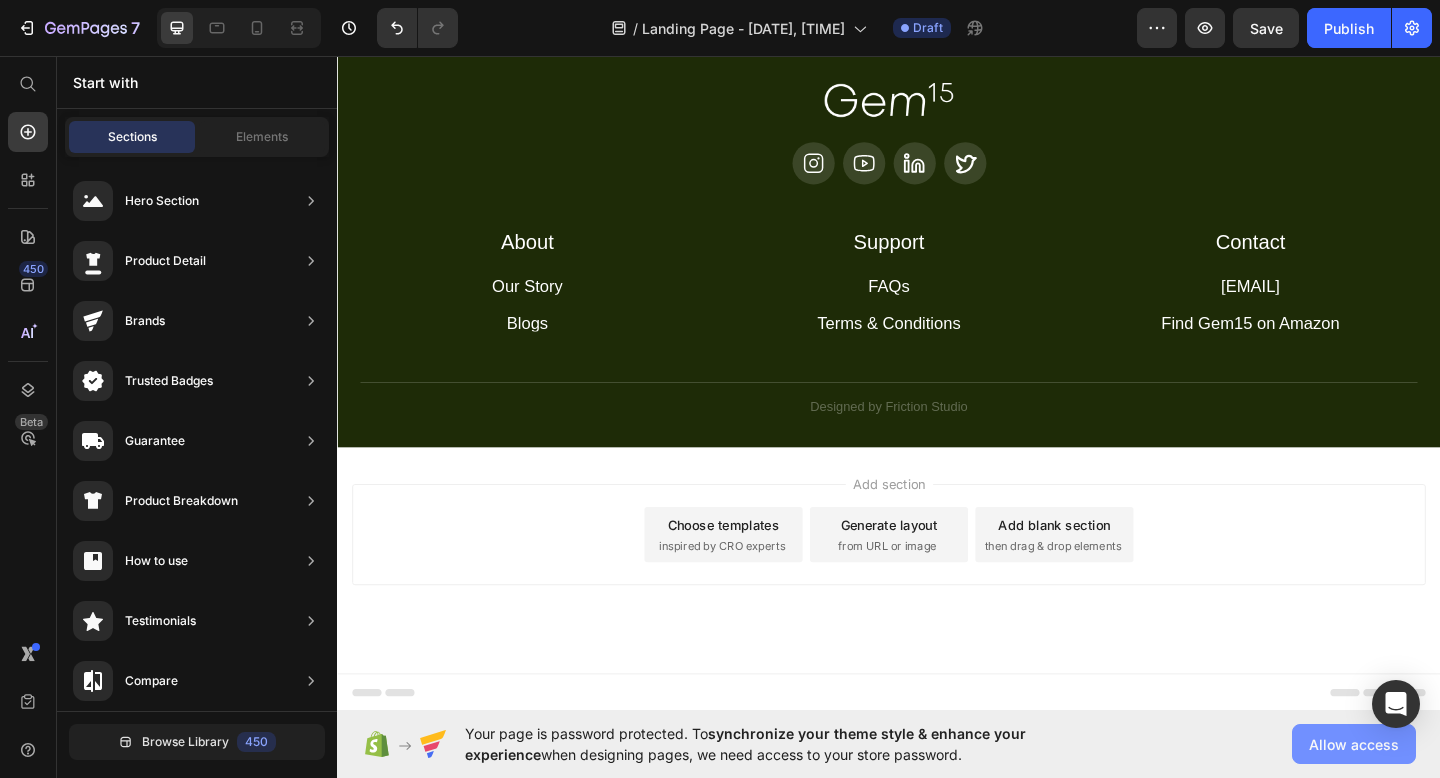 click on "Allow access" 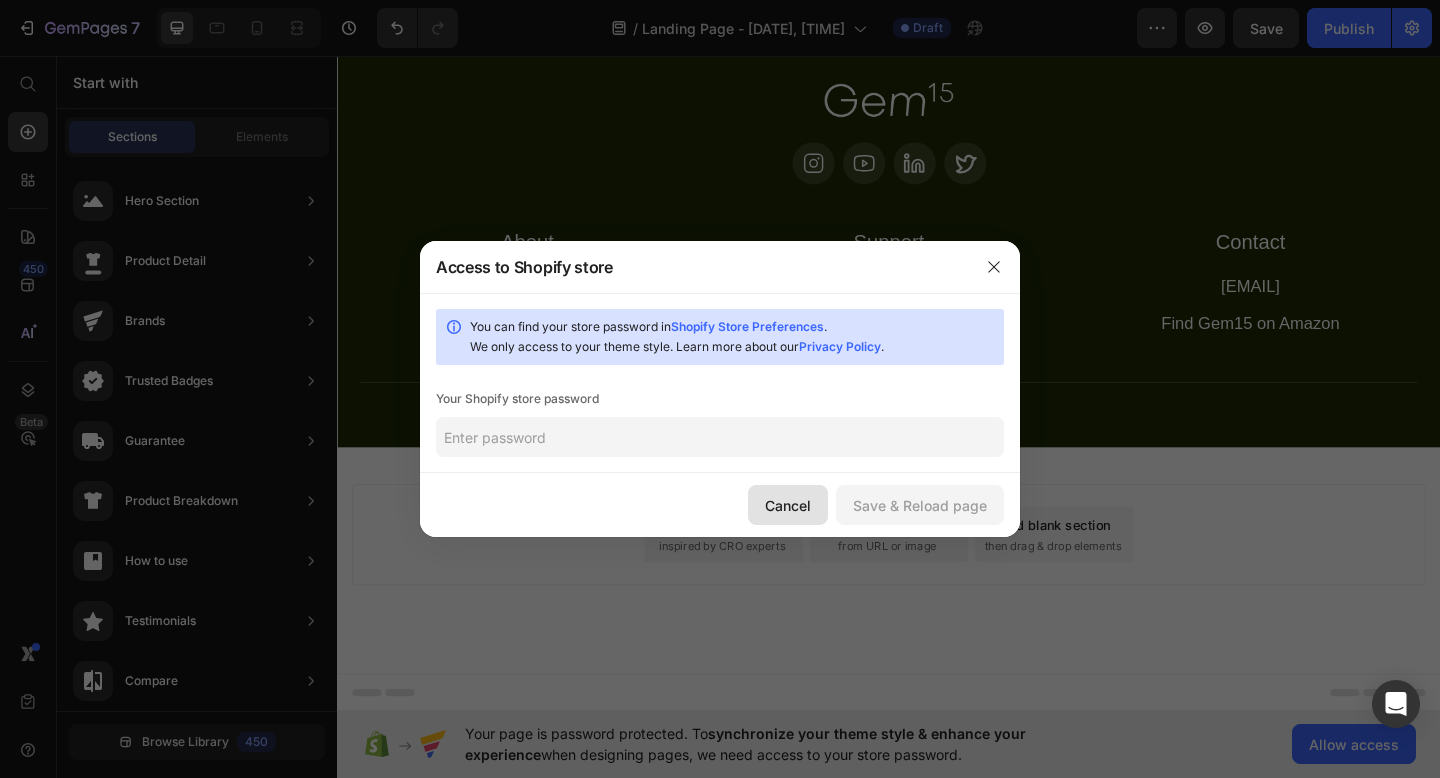 click on "Cancel" at bounding box center [788, 505] 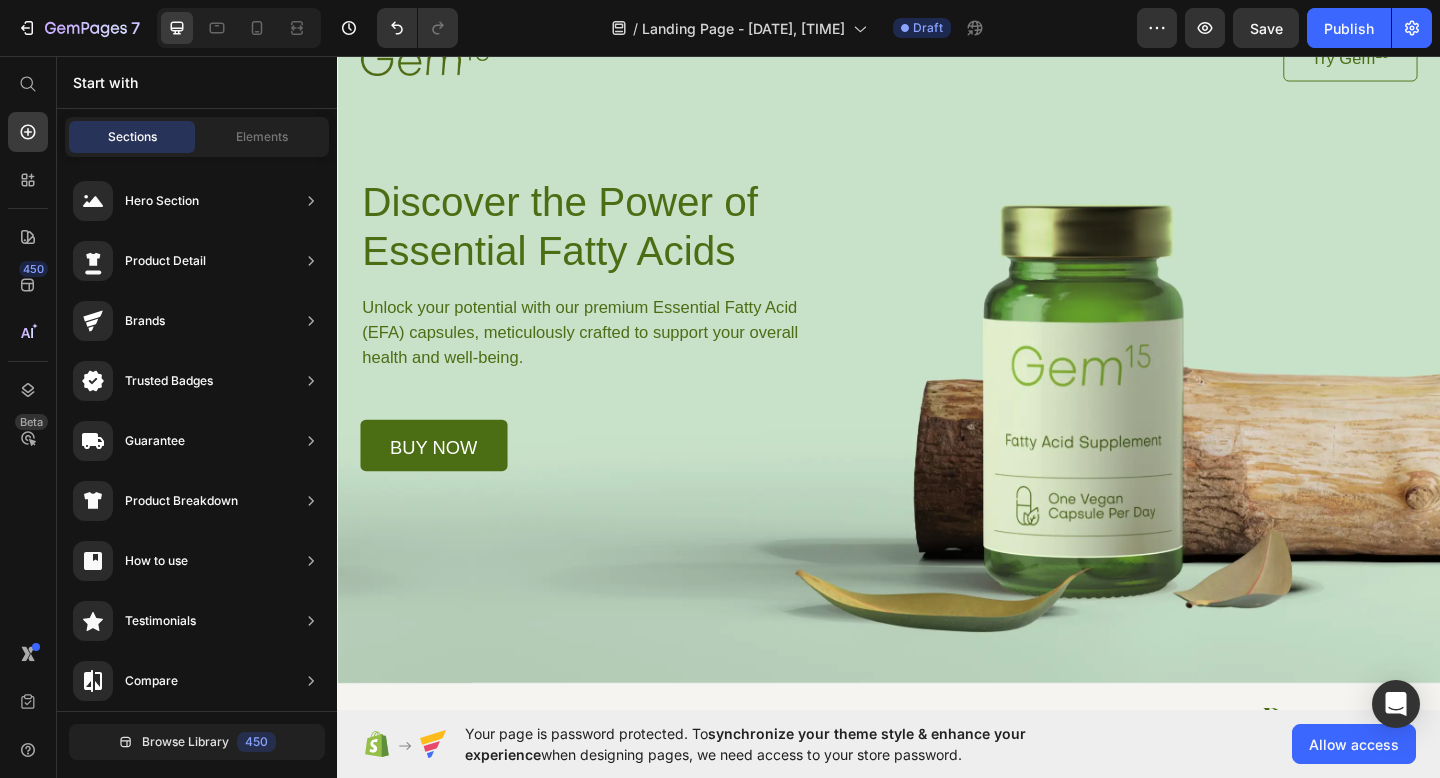 scroll, scrollTop: 0, scrollLeft: 0, axis: both 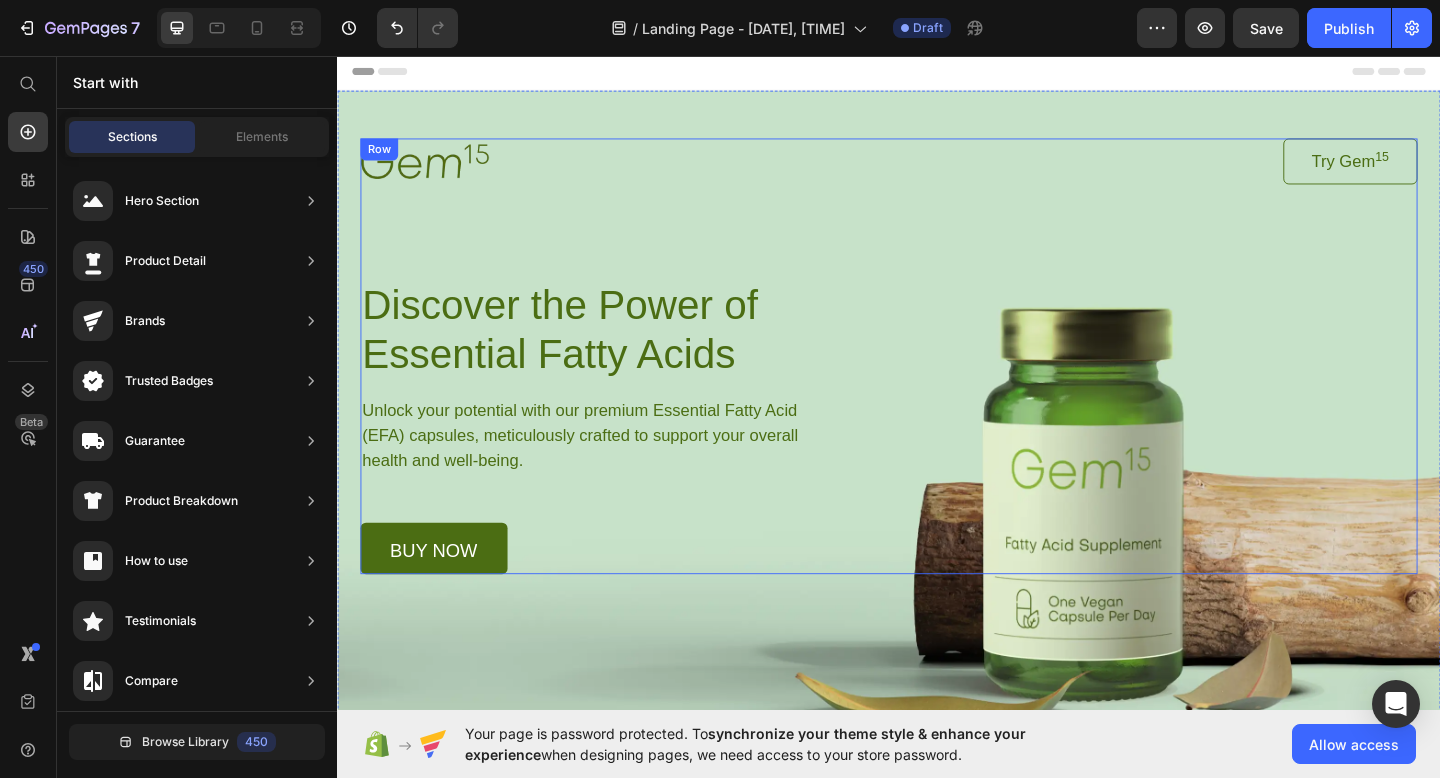 click on "Image Try Gem 15 Button Row Discover the Power of Essential Fatty Acids Heading Unlock your potential with our premium Essential Fatty Acid (EFA) capsules, meticulously crafted to support your overall health and well-being. Text Block buy now Button Row" at bounding box center (937, 383) 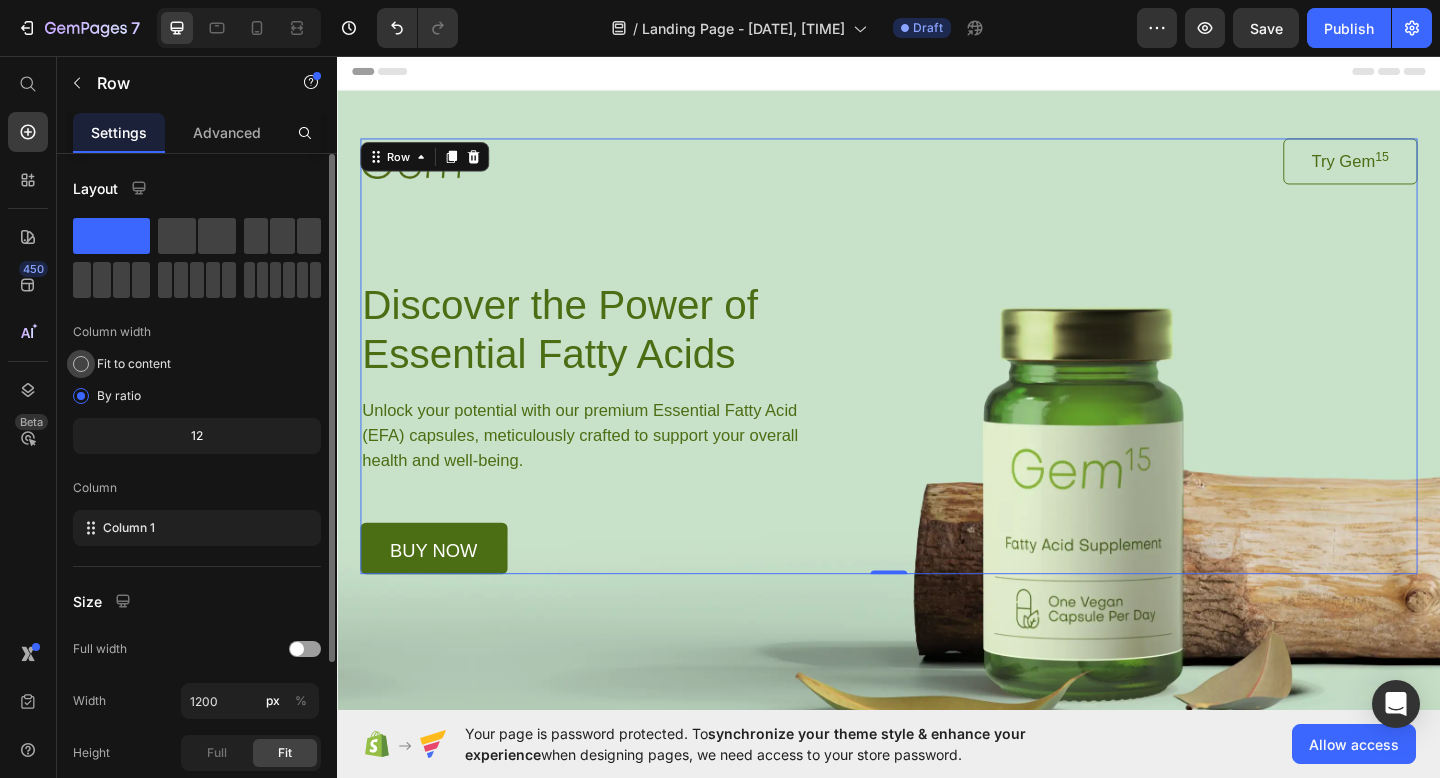 click on "Fit to content" at bounding box center [134, 364] 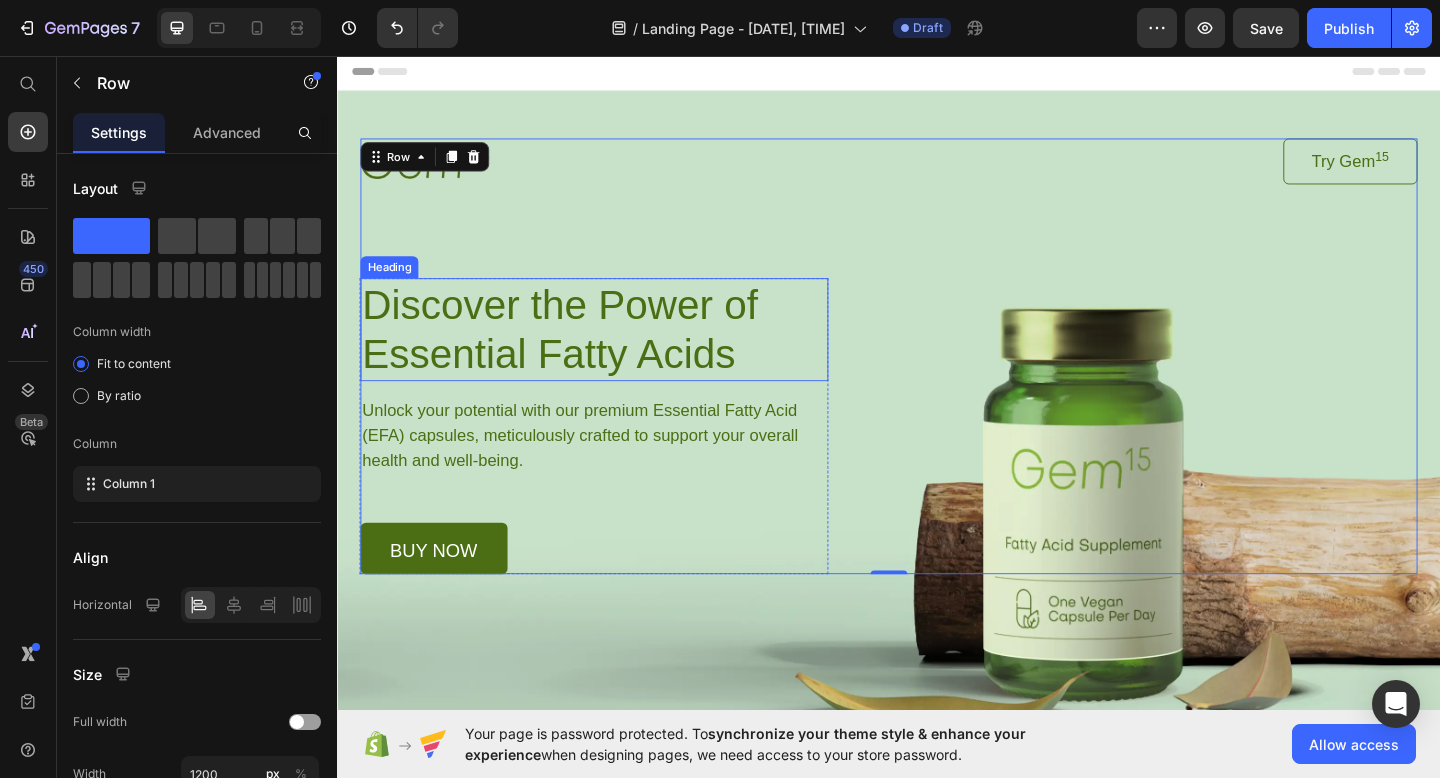 click on "Discover the Power of Essential Fatty Acids" at bounding box center (616, 354) 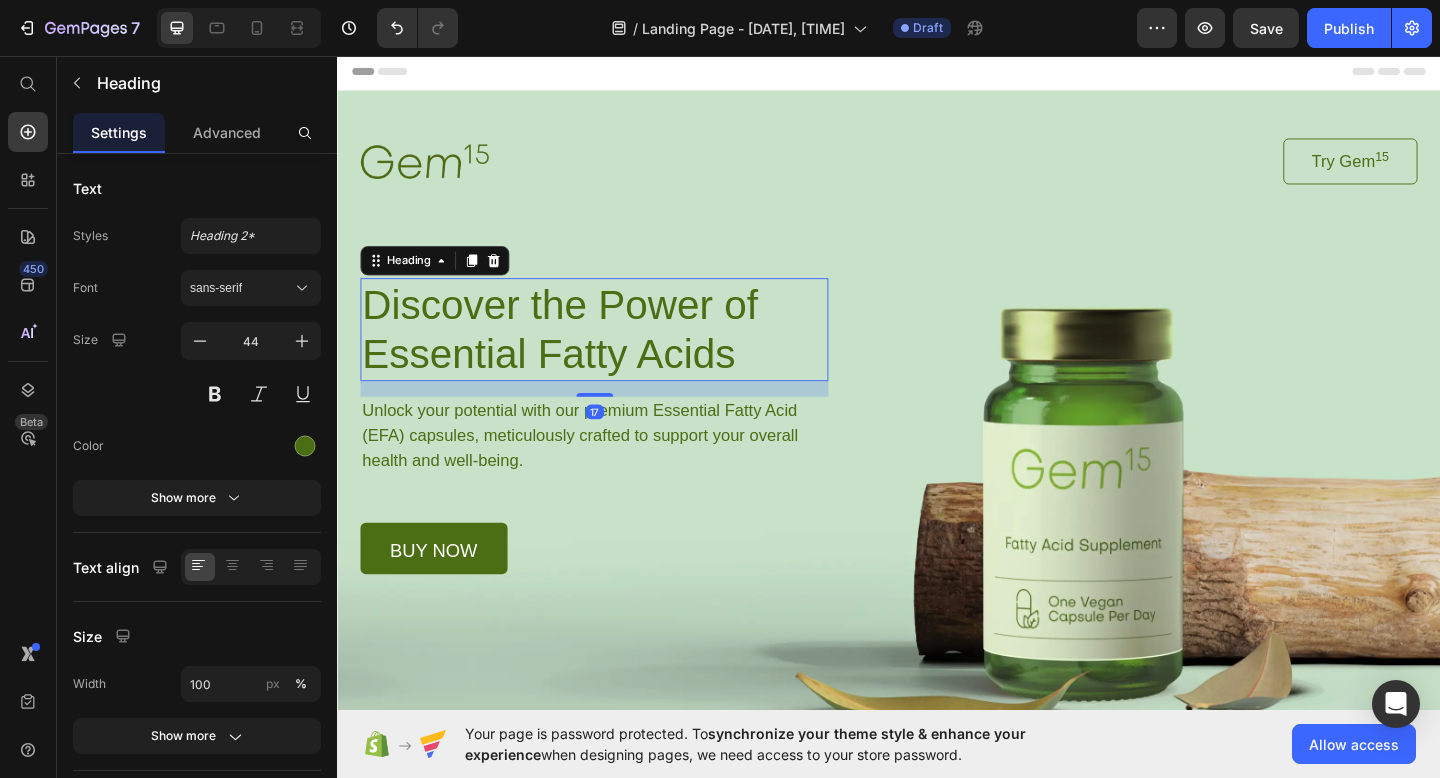 click on "Discover the Power of Essential Fatty Acids" at bounding box center [616, 354] 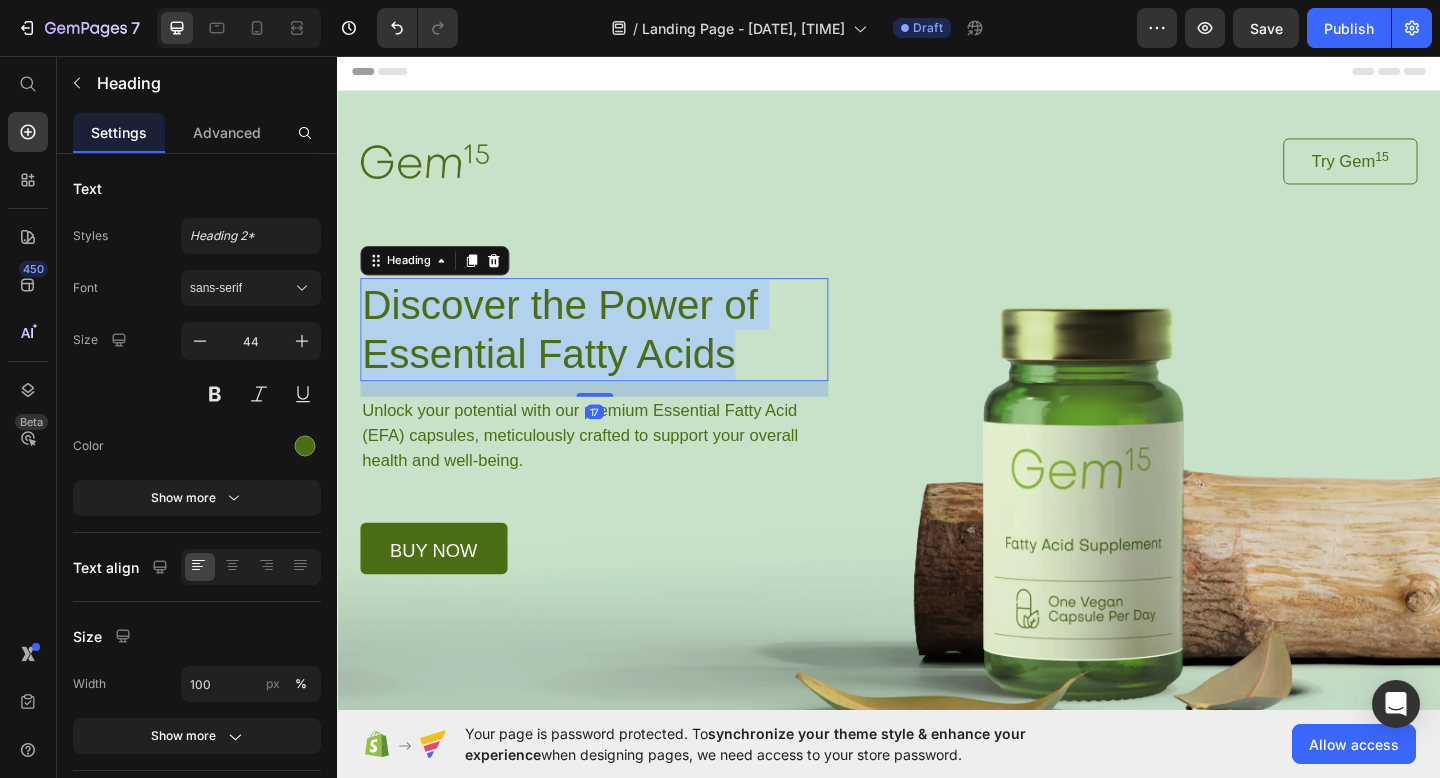 click on "Discover the Power of Essential Fatty Acids" at bounding box center (616, 354) 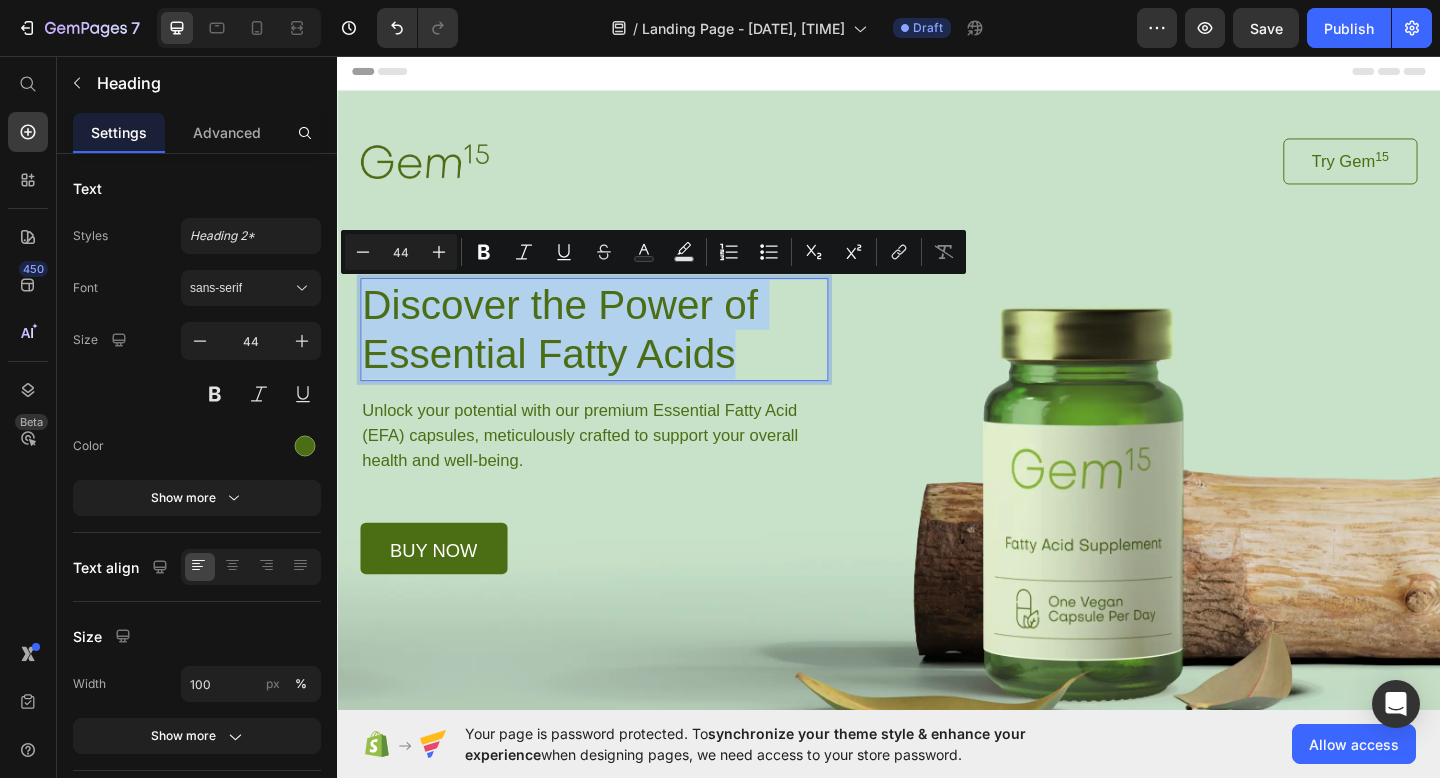 click on "Discover the Power of Essential Fatty Acids" at bounding box center (616, 354) 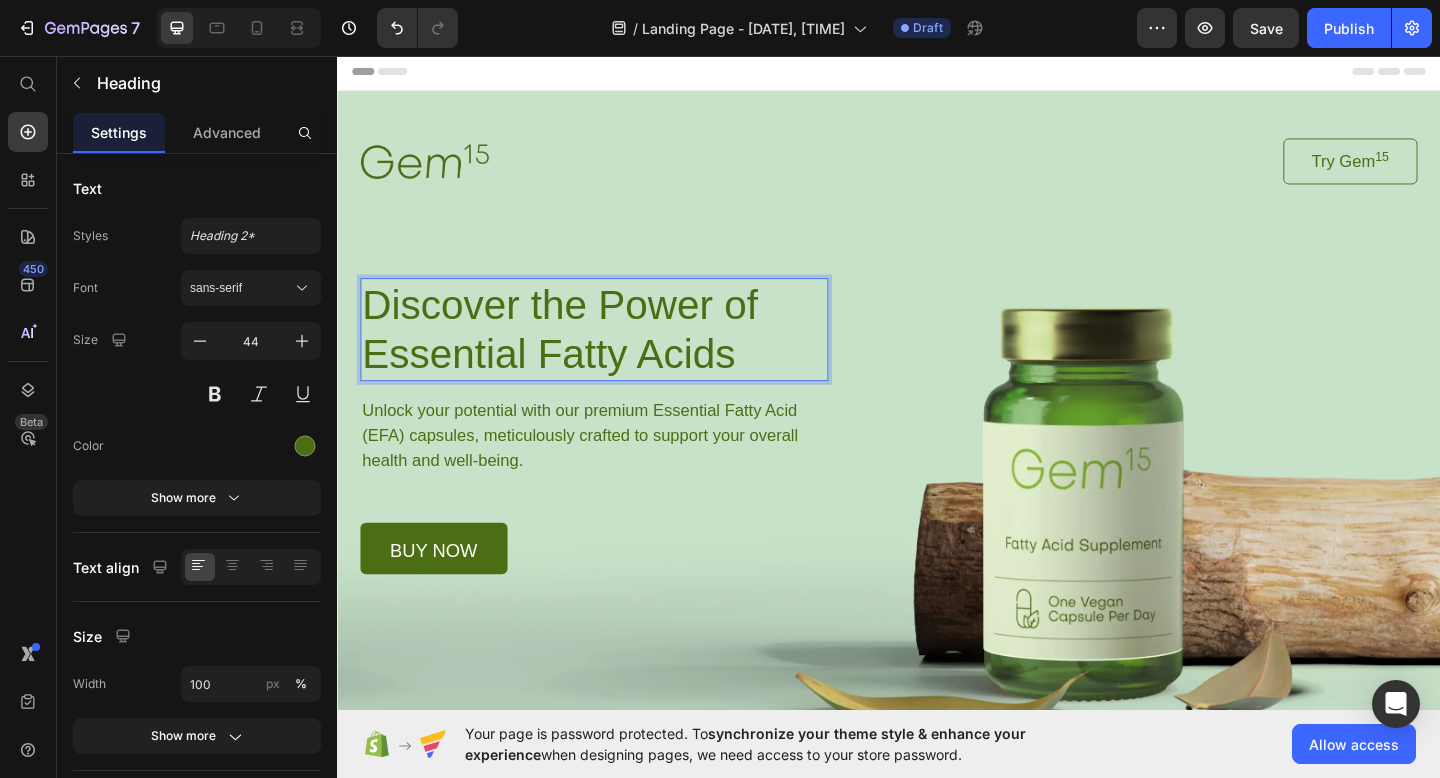 click on "Discover the Power of Essential Fatty Acids" at bounding box center (616, 354) 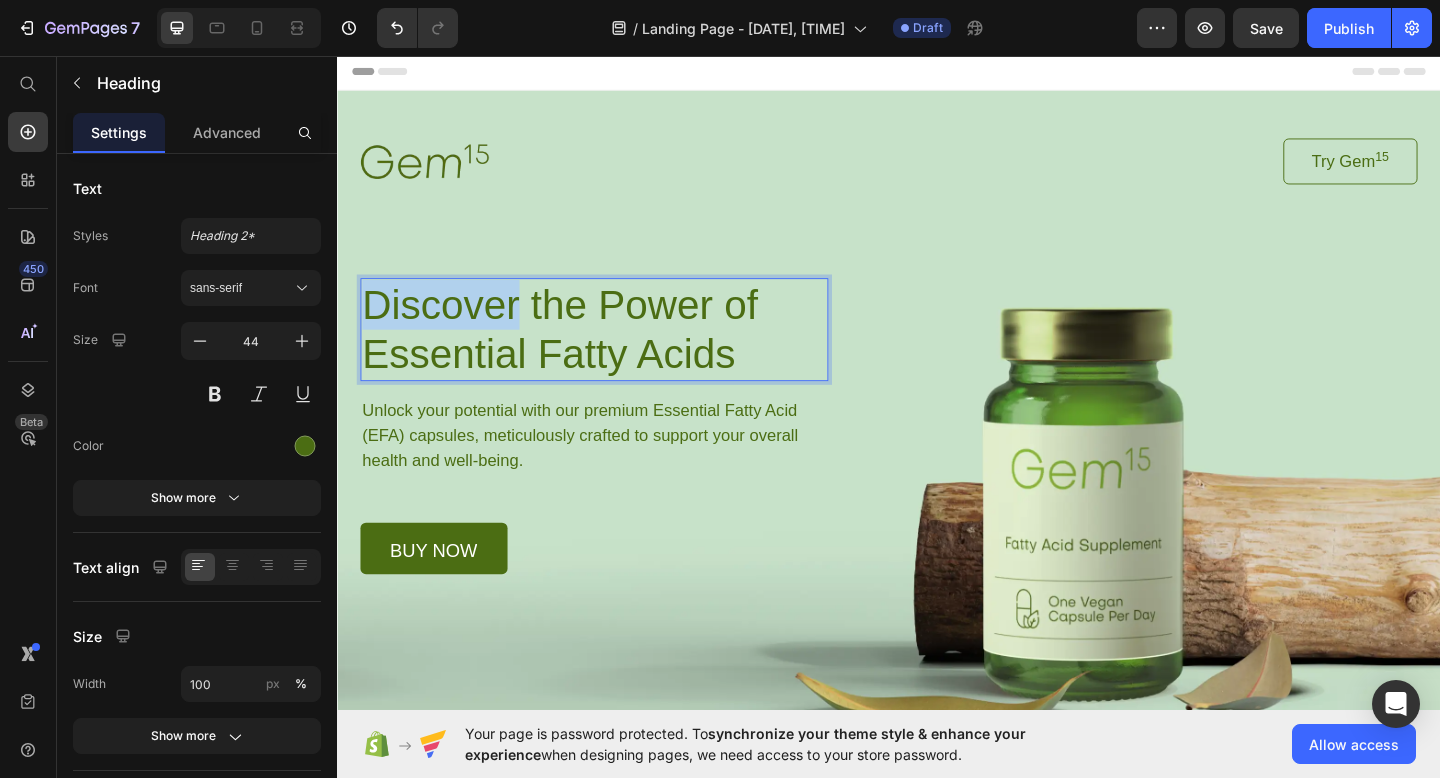 click on "Discover the Power of Essential Fatty Acids" at bounding box center (616, 354) 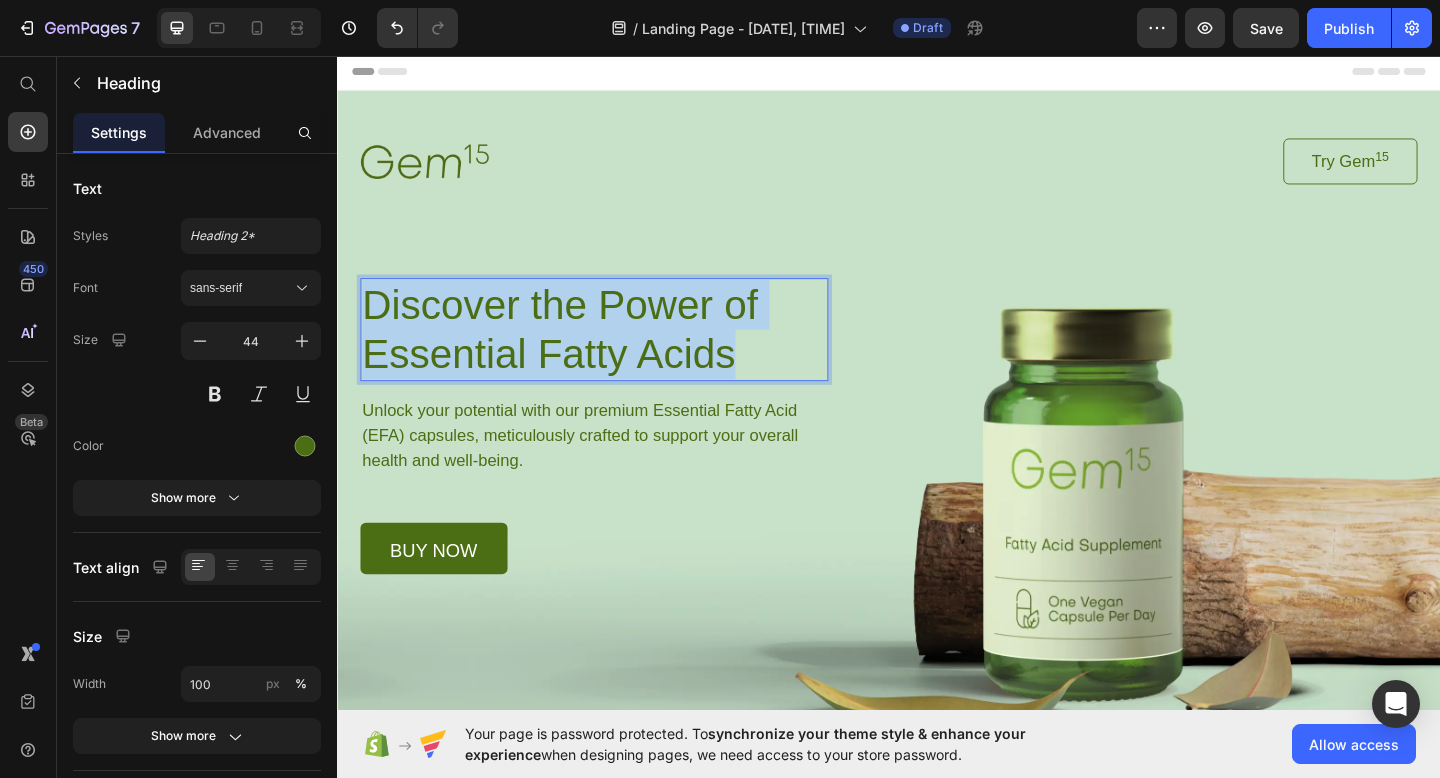 click on "Discover the Power of Essential Fatty Acids" at bounding box center (616, 354) 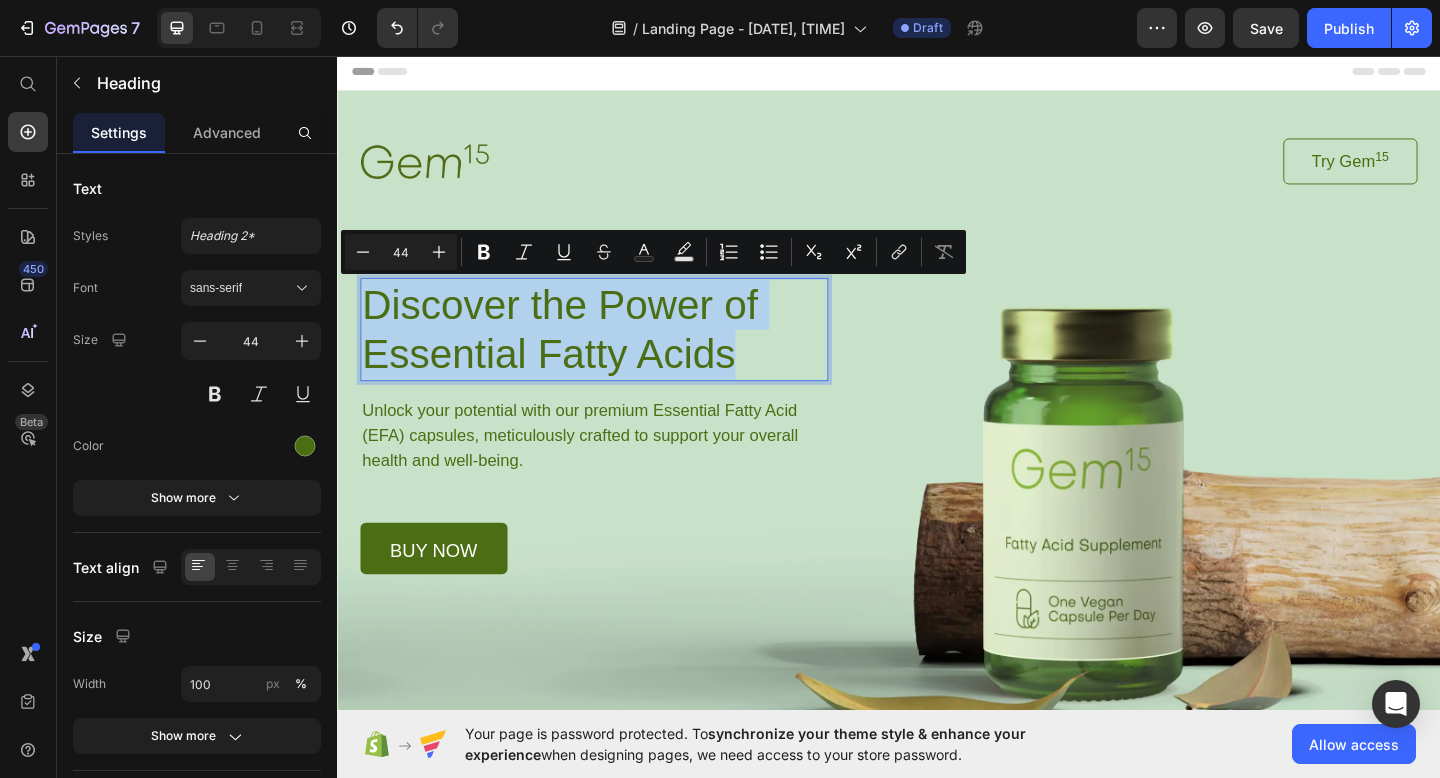 click on "Discover the Power of Essential Fatty Acids" at bounding box center [616, 354] 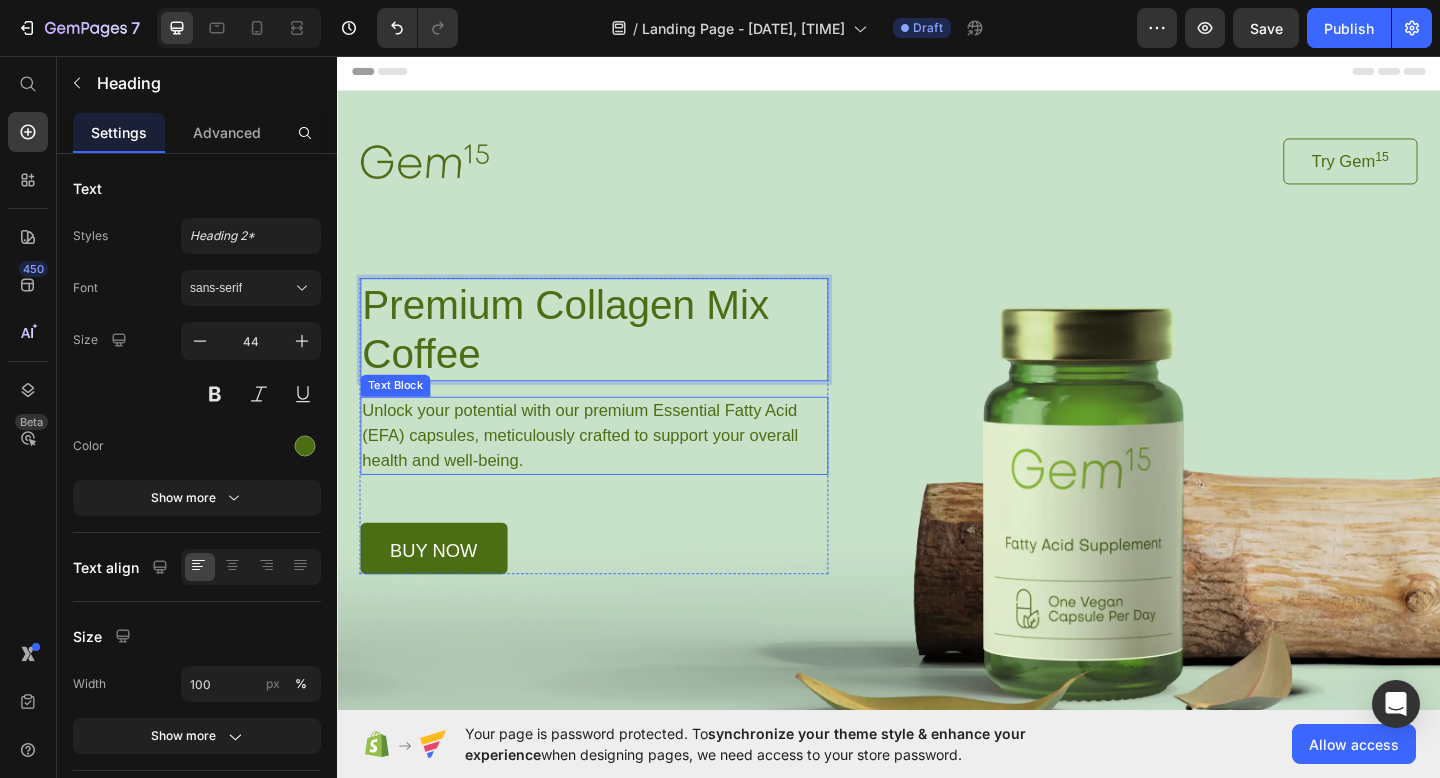 click on "Unlock your potential with our premium Essential Fatty Acid (EFA) capsules, meticulously crafted to support your overall health and well-being." at bounding box center (616, 469) 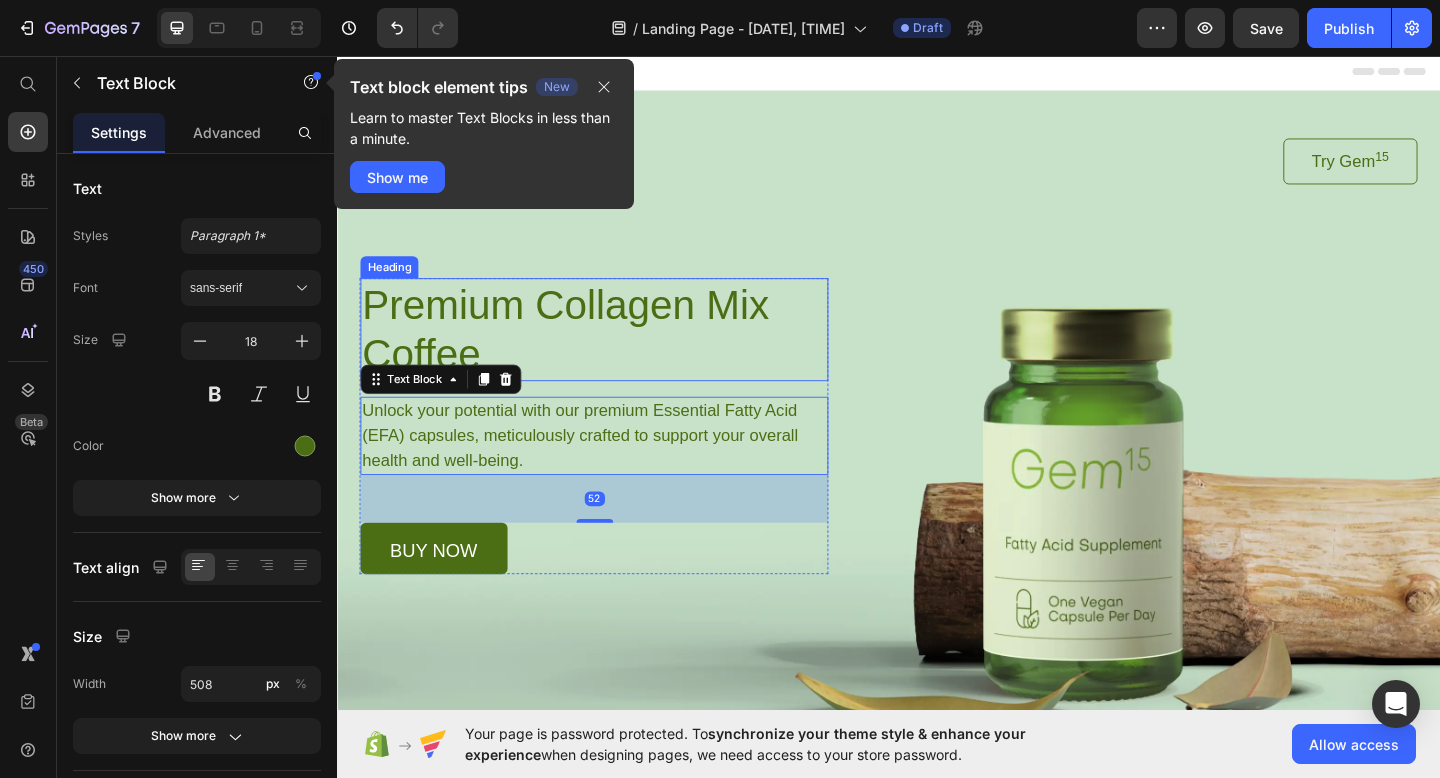 click on "Premium Collagen Mix Coffee" at bounding box center (616, 354) 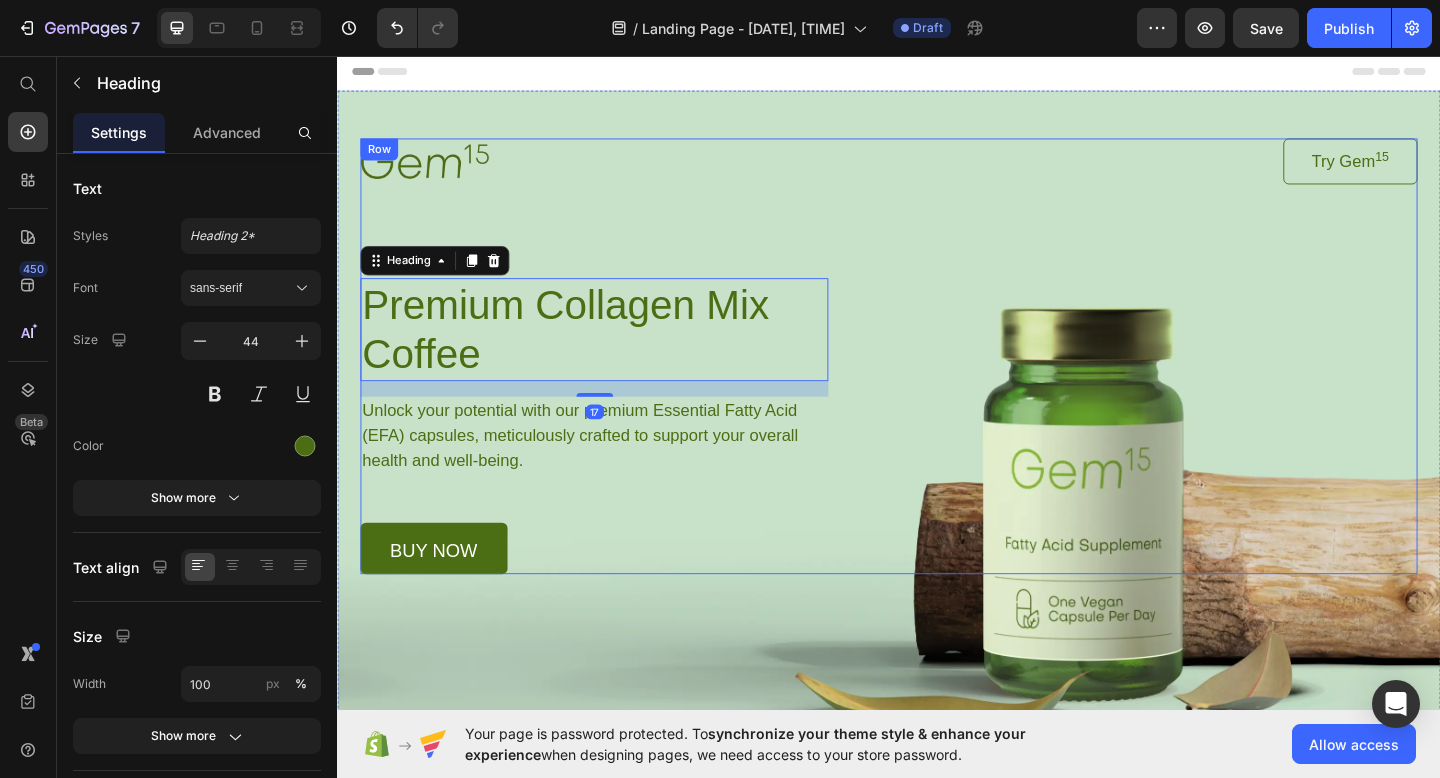 click on "Image Try Gem 15 Button Row Premium Collagen Mix Coffee Heading   17 Unlock your potential with our premium Essential Fatty Acid (EFA) capsules, meticulously crafted to support your overall health and well-being. Text Block buy now Button Row" at bounding box center (937, 383) 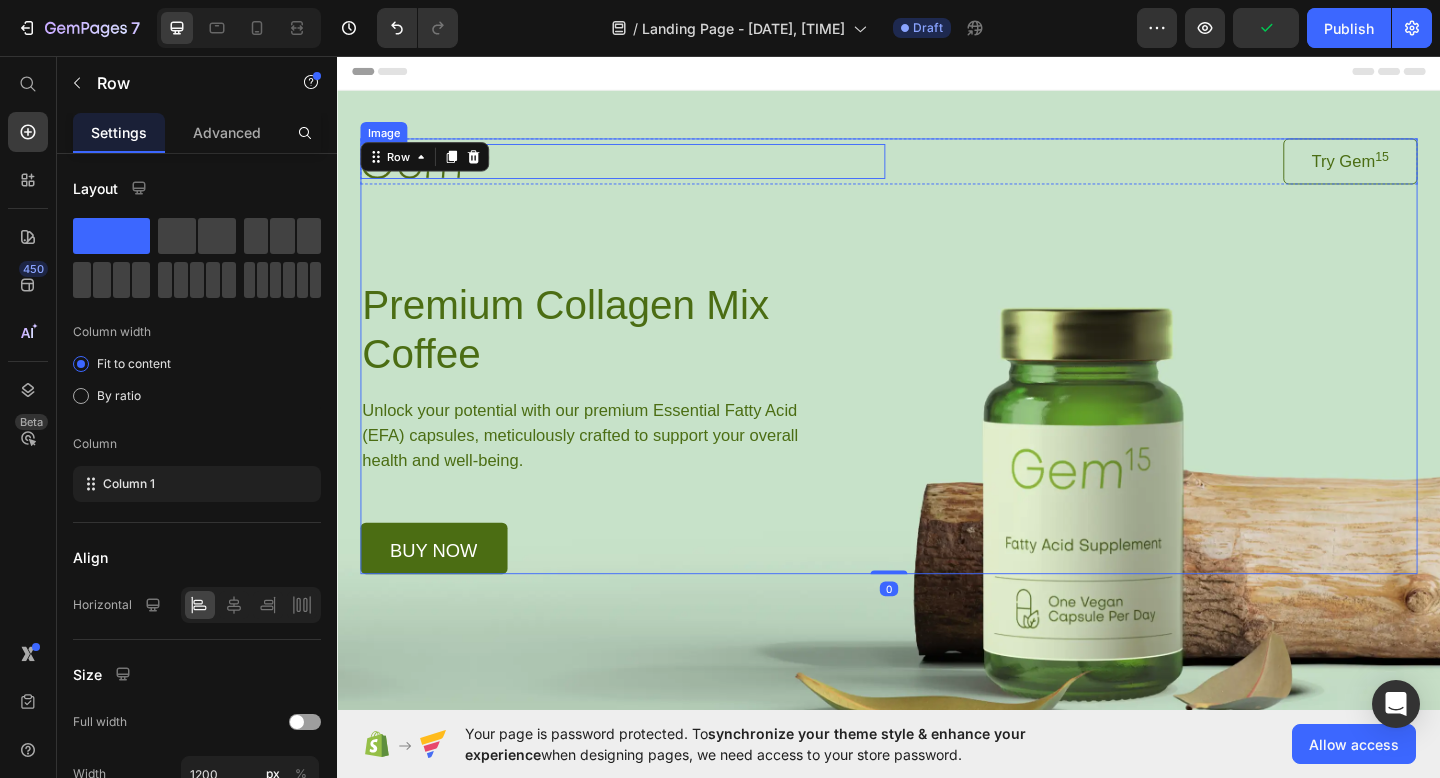click at bounding box center (647, 170) 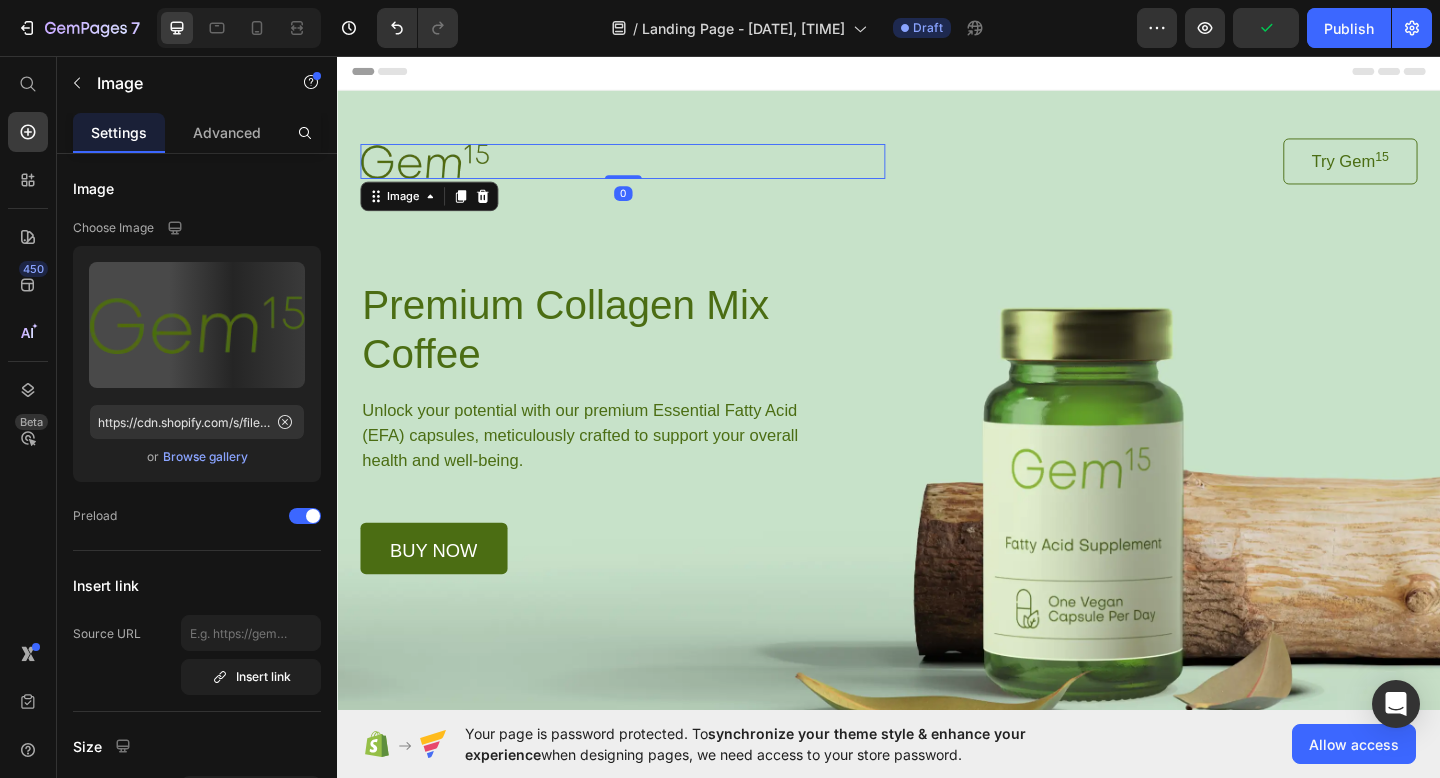 click at bounding box center (647, 170) 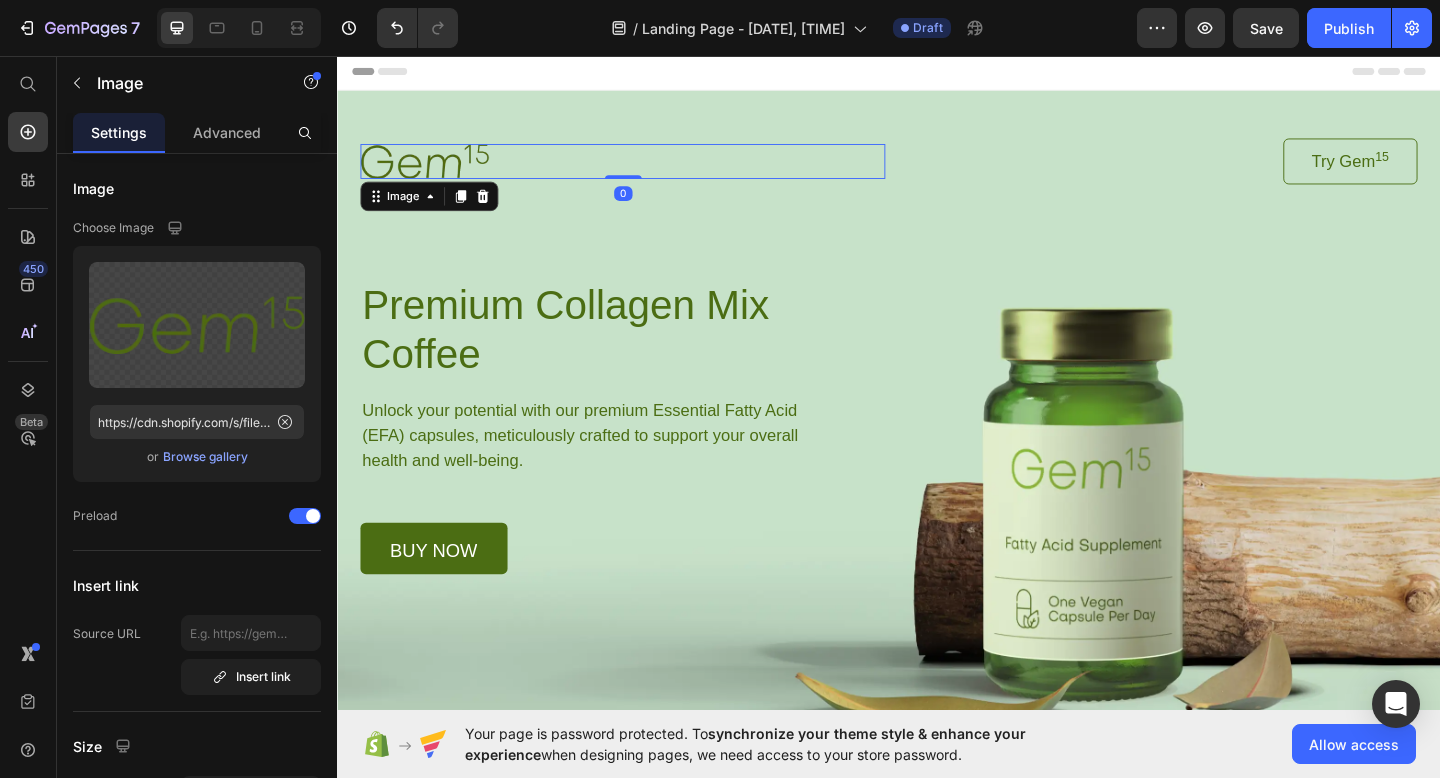click at bounding box center (647, 170) 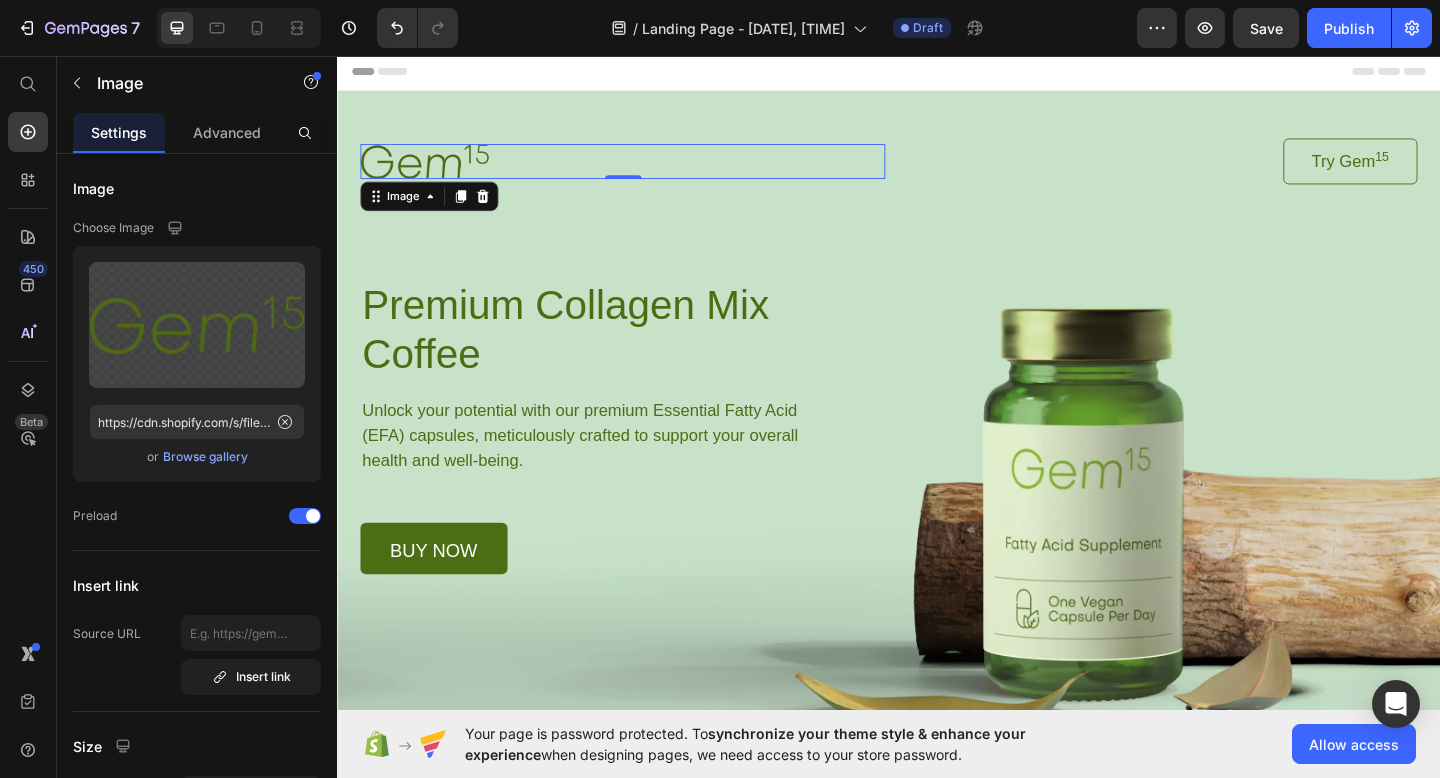 click at bounding box center [647, 170] 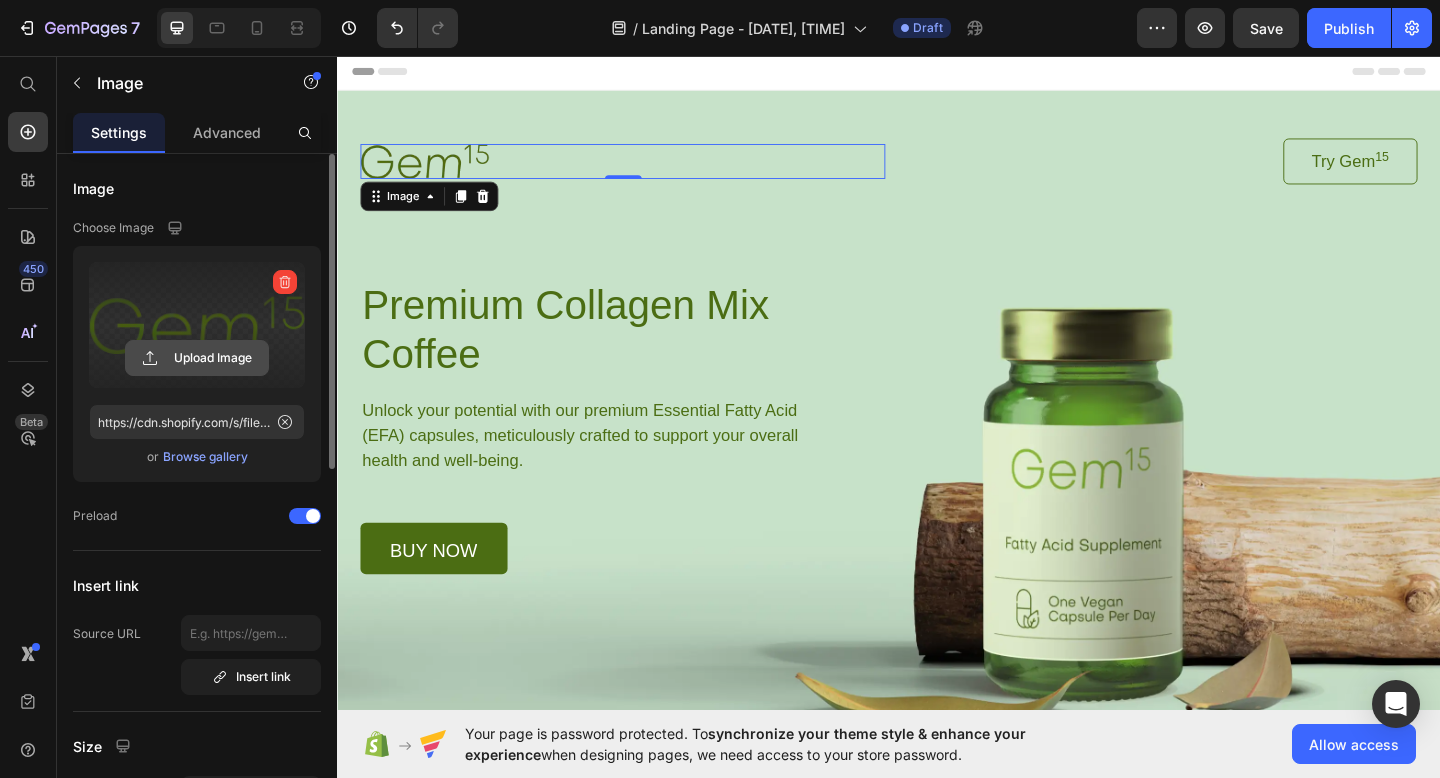 click 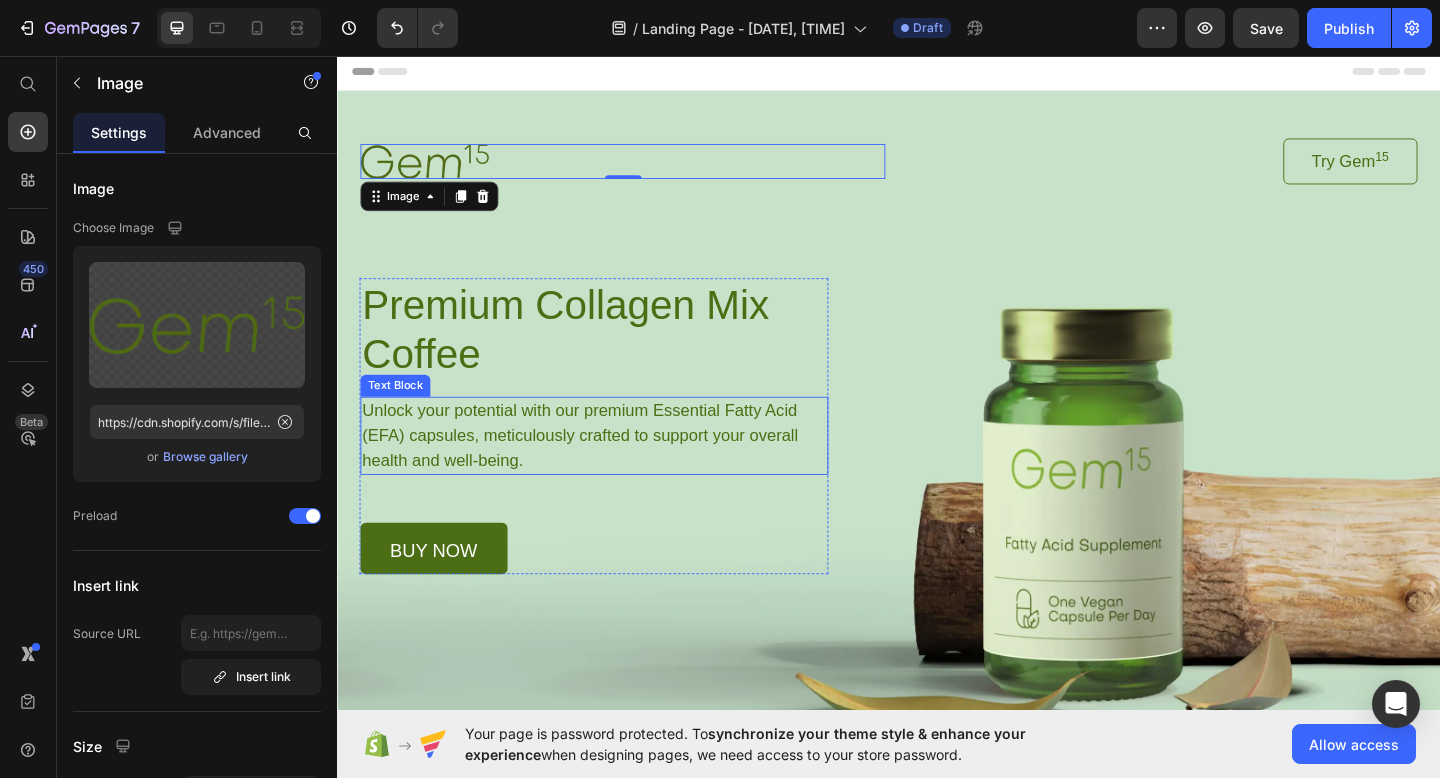 click on "Unlock your potential with our premium Essential Fatty Acid (EFA) capsules, meticulously crafted to support your overall health and well-being." at bounding box center (616, 469) 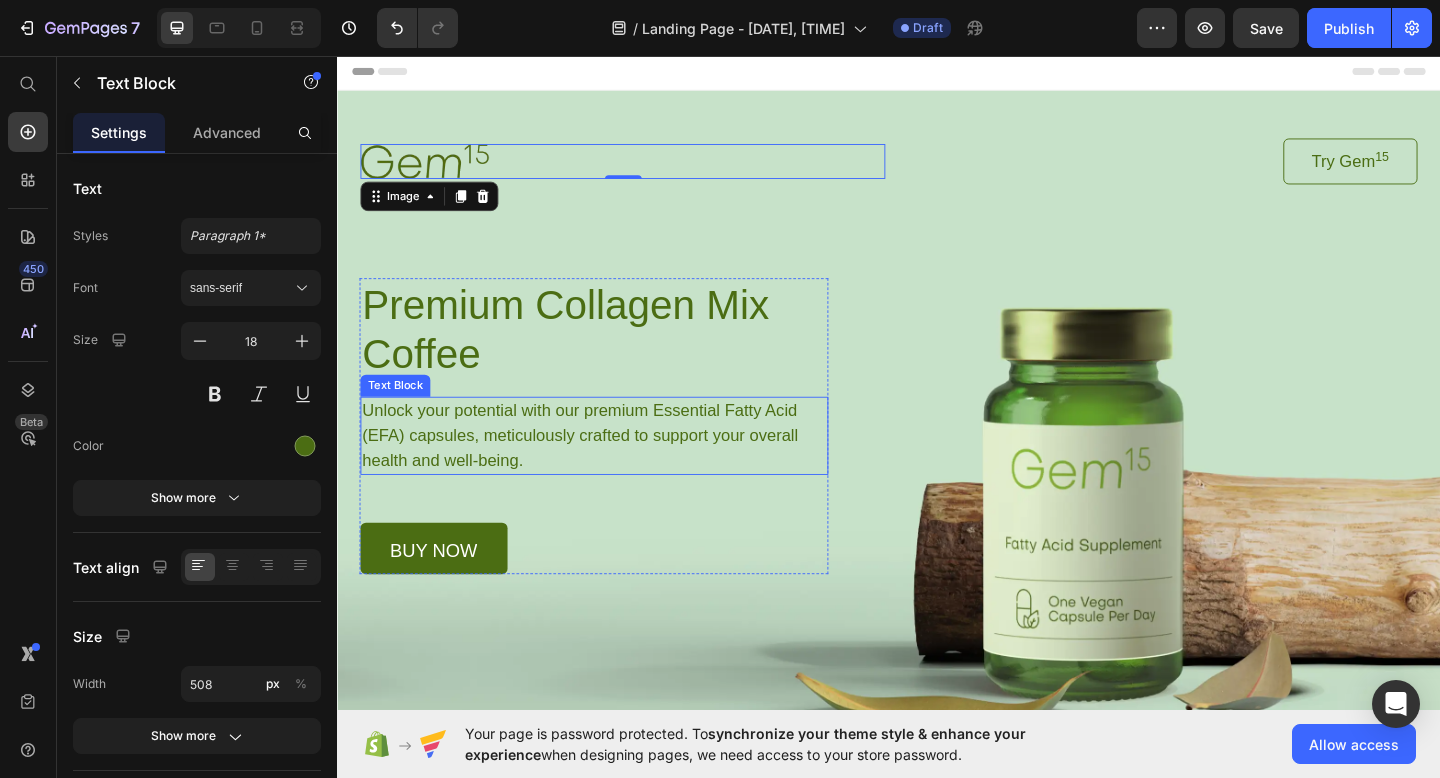 click on "Unlock your potential with our premium Essential Fatty Acid (EFA) capsules, meticulously crafted to support your overall health and well-being." at bounding box center [616, 469] 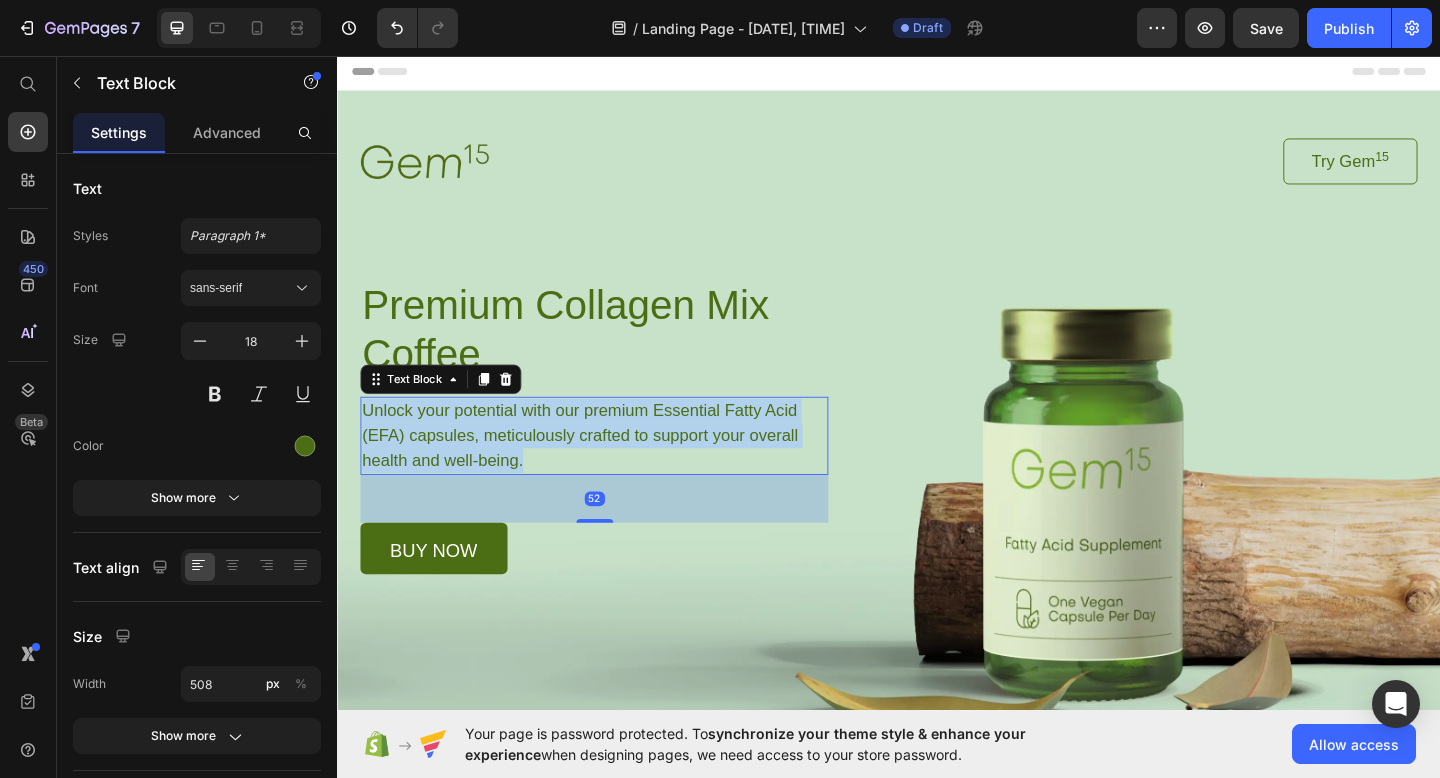 click on "Unlock your potential with our premium Essential Fatty Acid (EFA) capsules, meticulously crafted to support your overall health and well-being." at bounding box center (616, 469) 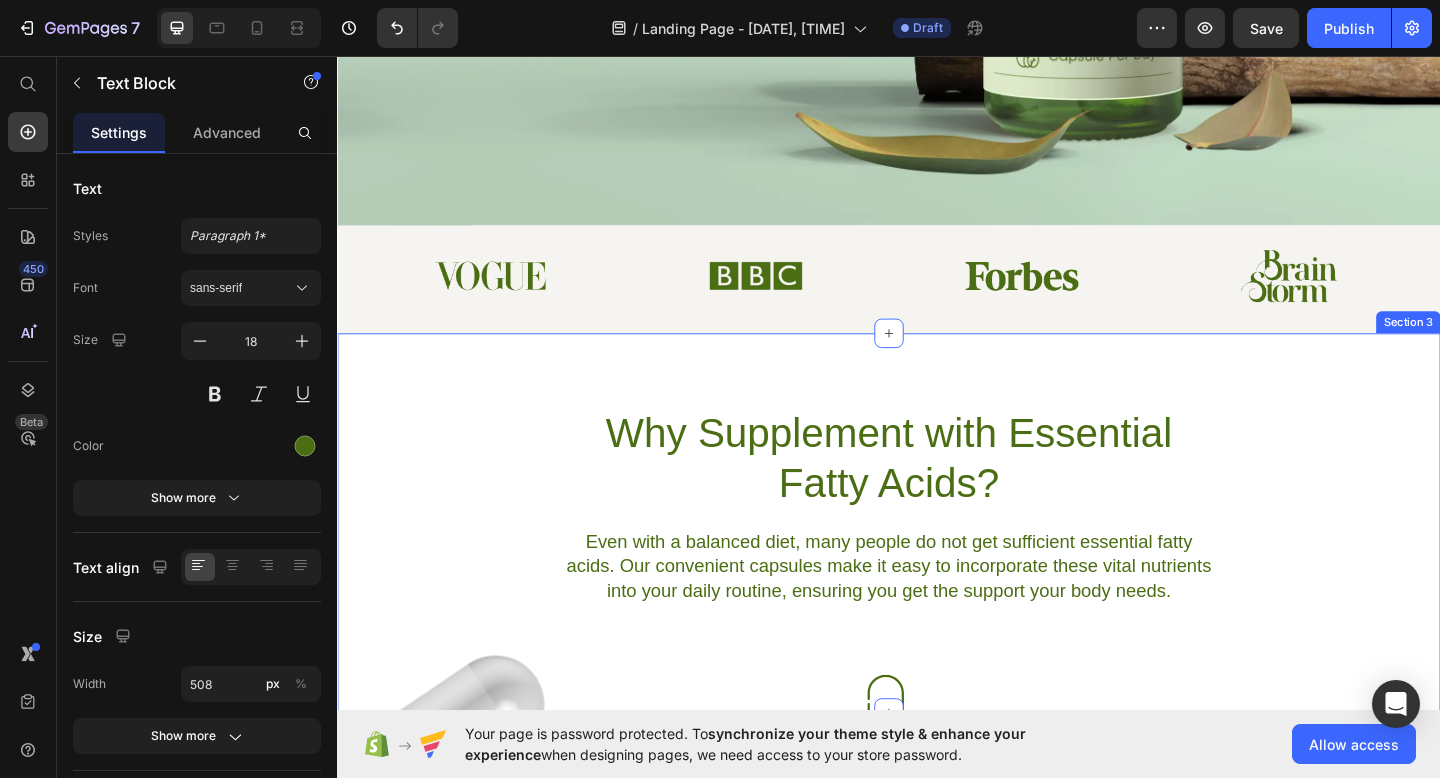 scroll, scrollTop: 622, scrollLeft: 0, axis: vertical 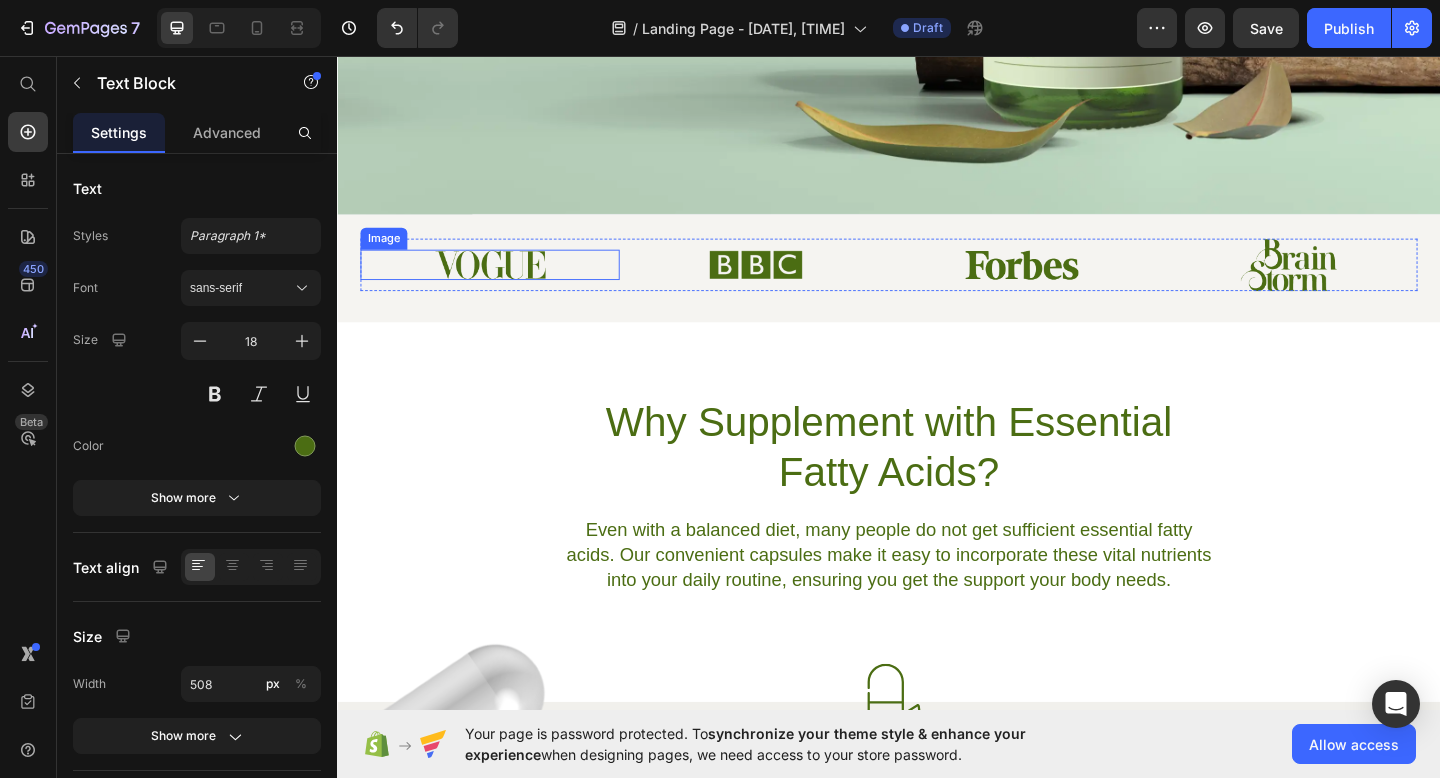 click at bounding box center (503, 283) 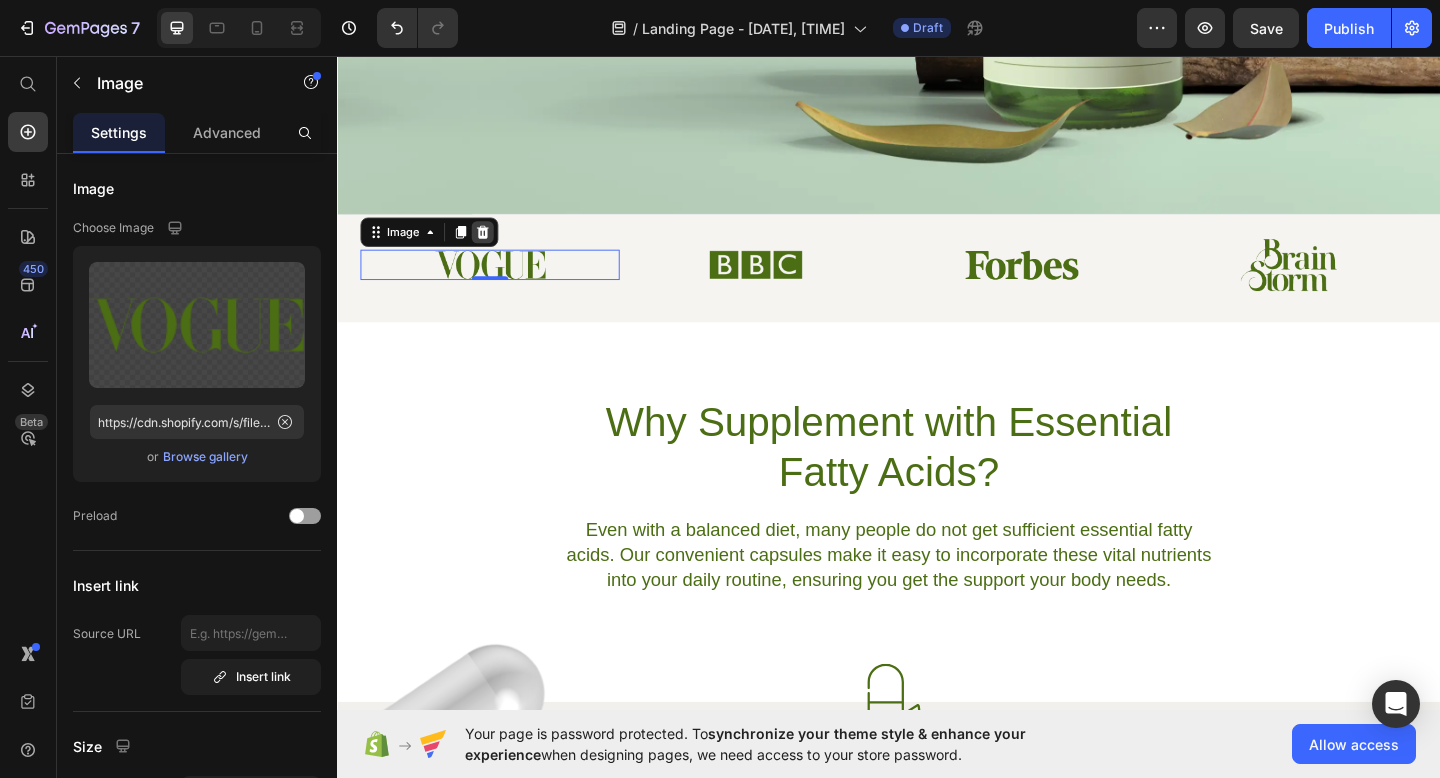 click 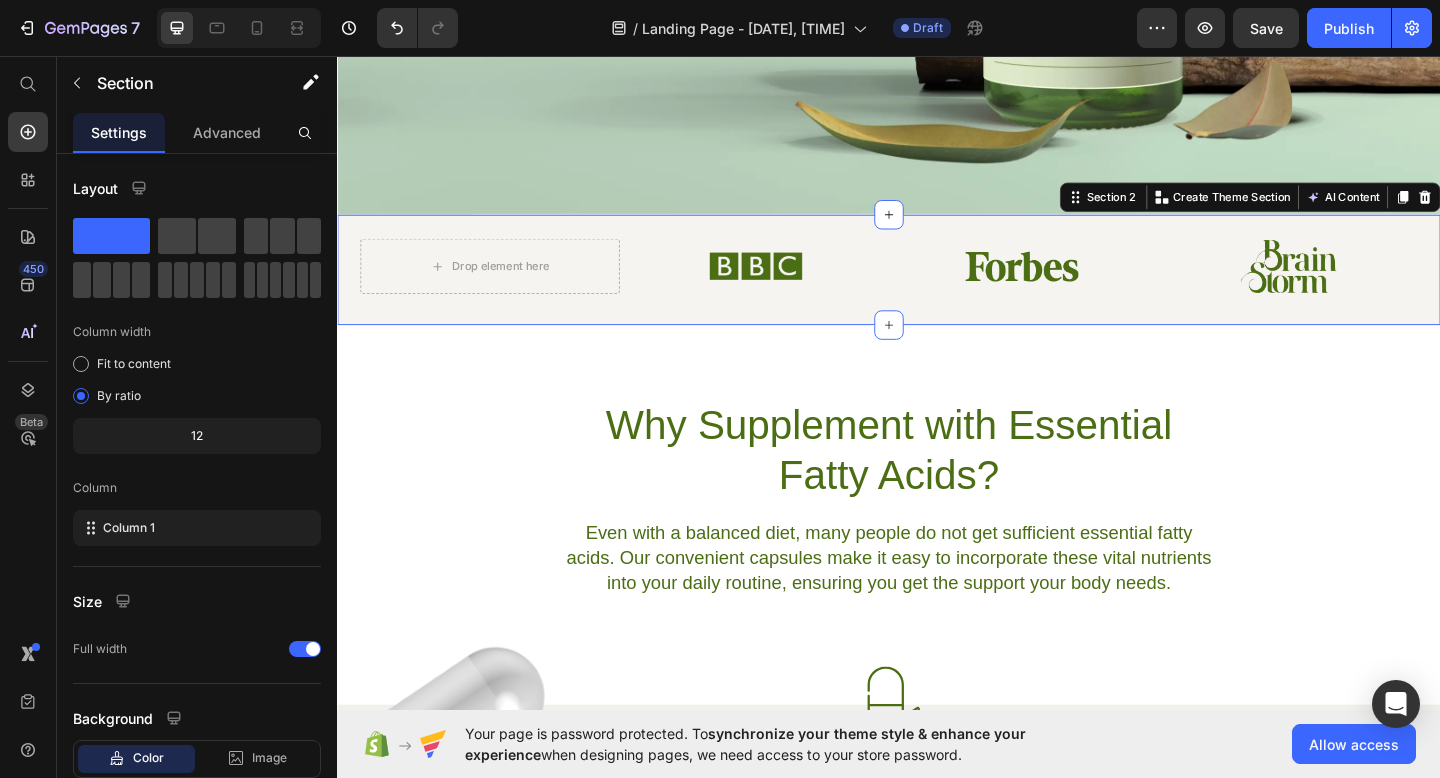 click on "Drop element here Image Image Image Row Section 2   You can create reusable sections Create Theme Section AI Content Write with GemAI What would you like to describe here? Tone and Voice Persuasive Product Getting products... Show more Generate" at bounding box center [937, 289] 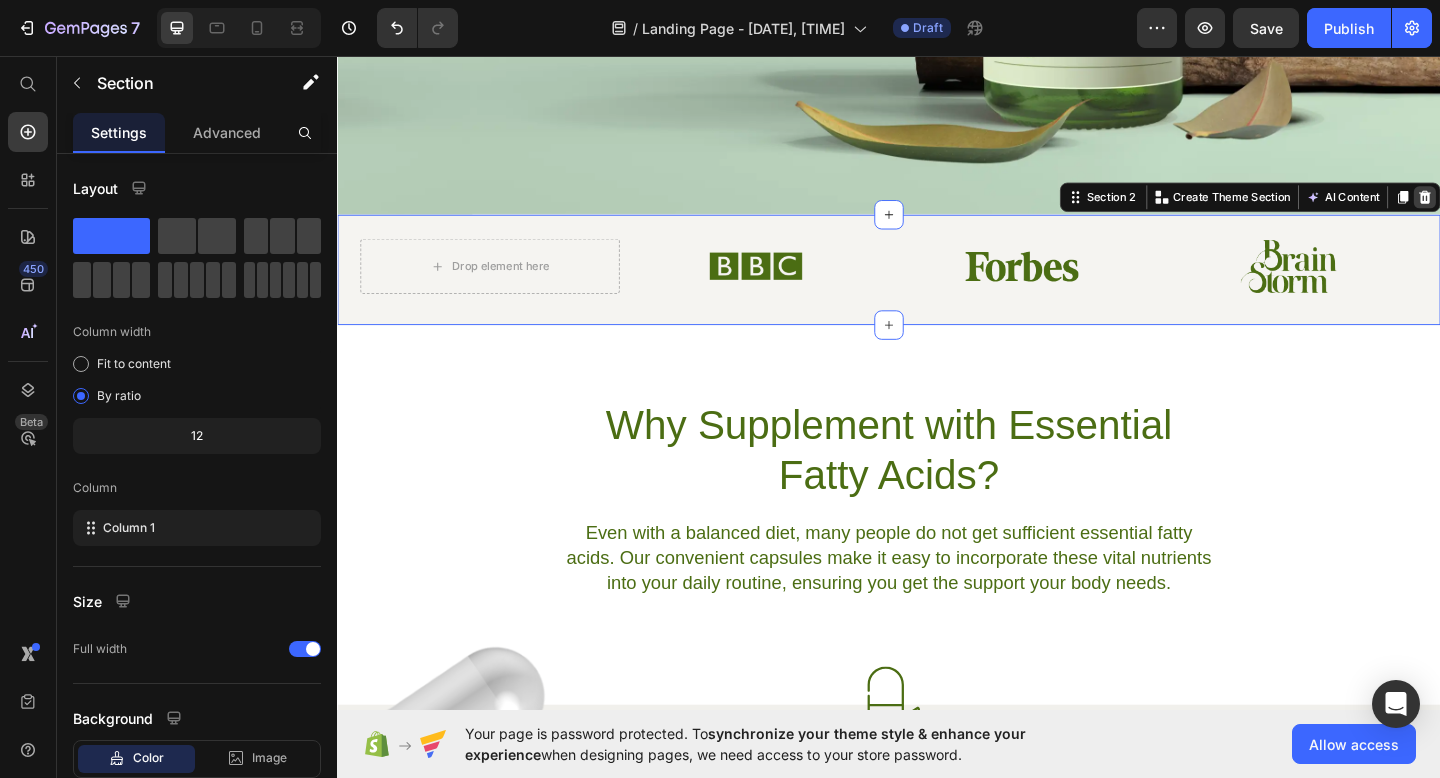 click 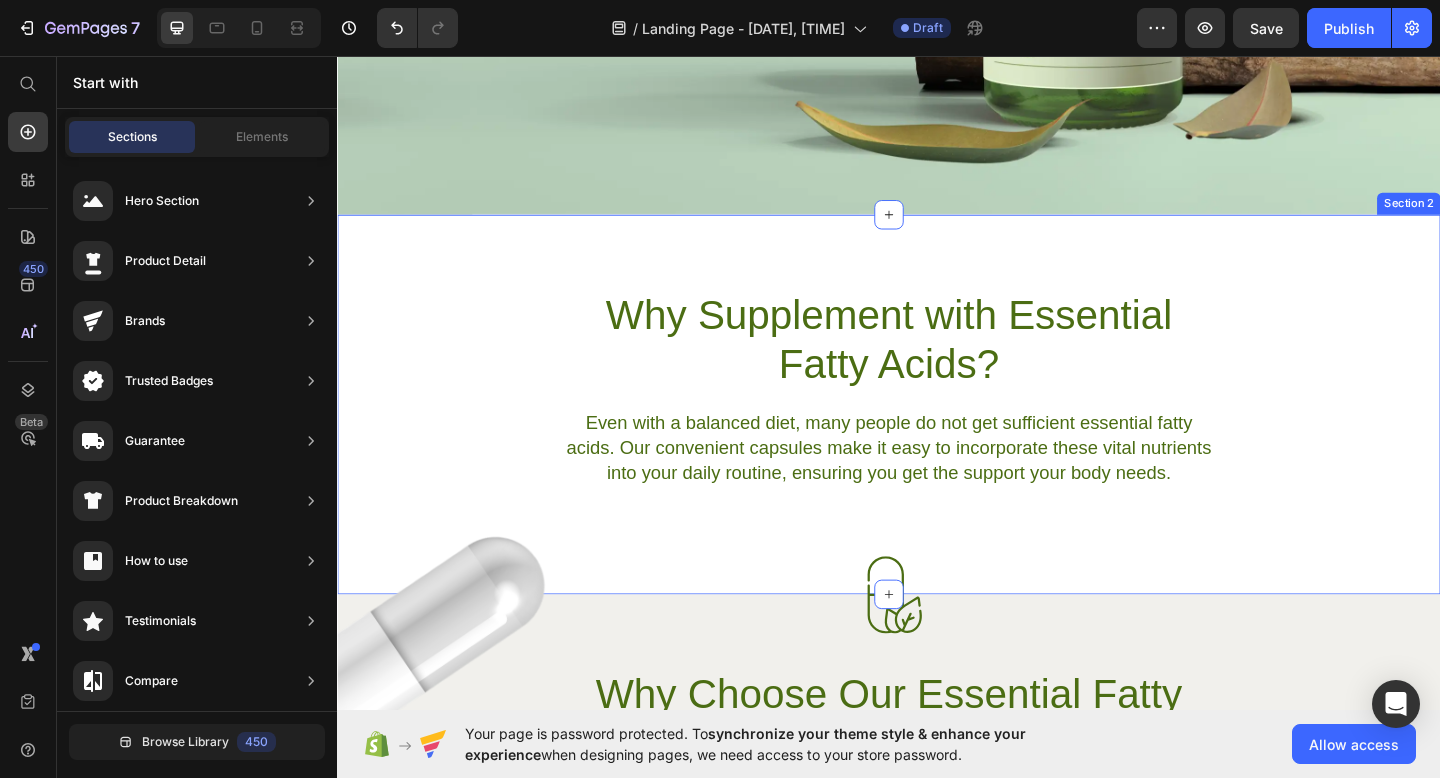 click on "Why Supplement with Essential Fatty Acids? Heading Even with a balanced diet, many people do not get sufficient essential fatty acids. Our convenient capsules make it easy to incorporate these vital nutrients into your daily routine, ensuring you get the support your body needs. Text Block Row" at bounding box center [937, 417] 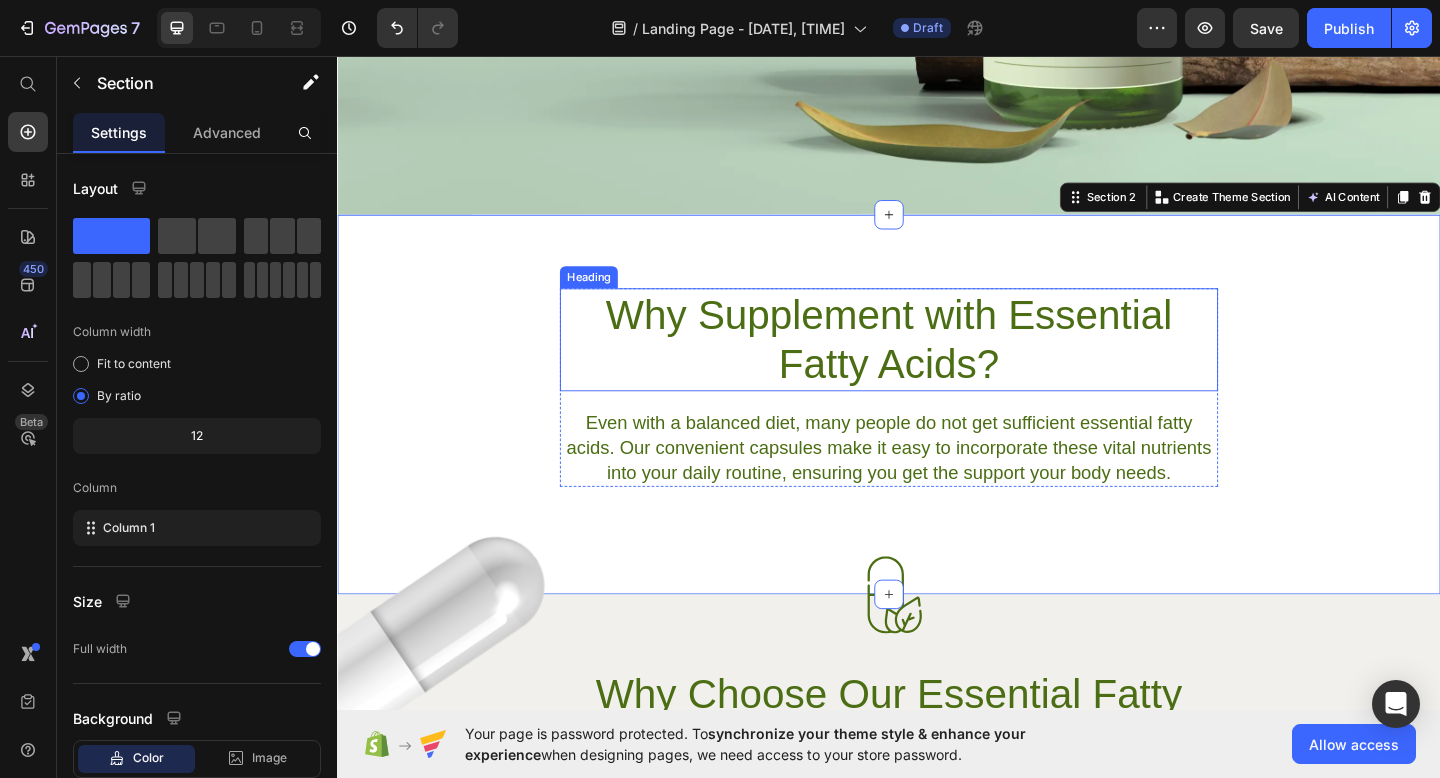 click on "Why Supplement with Essential Fatty Acids?" at bounding box center (937, 365) 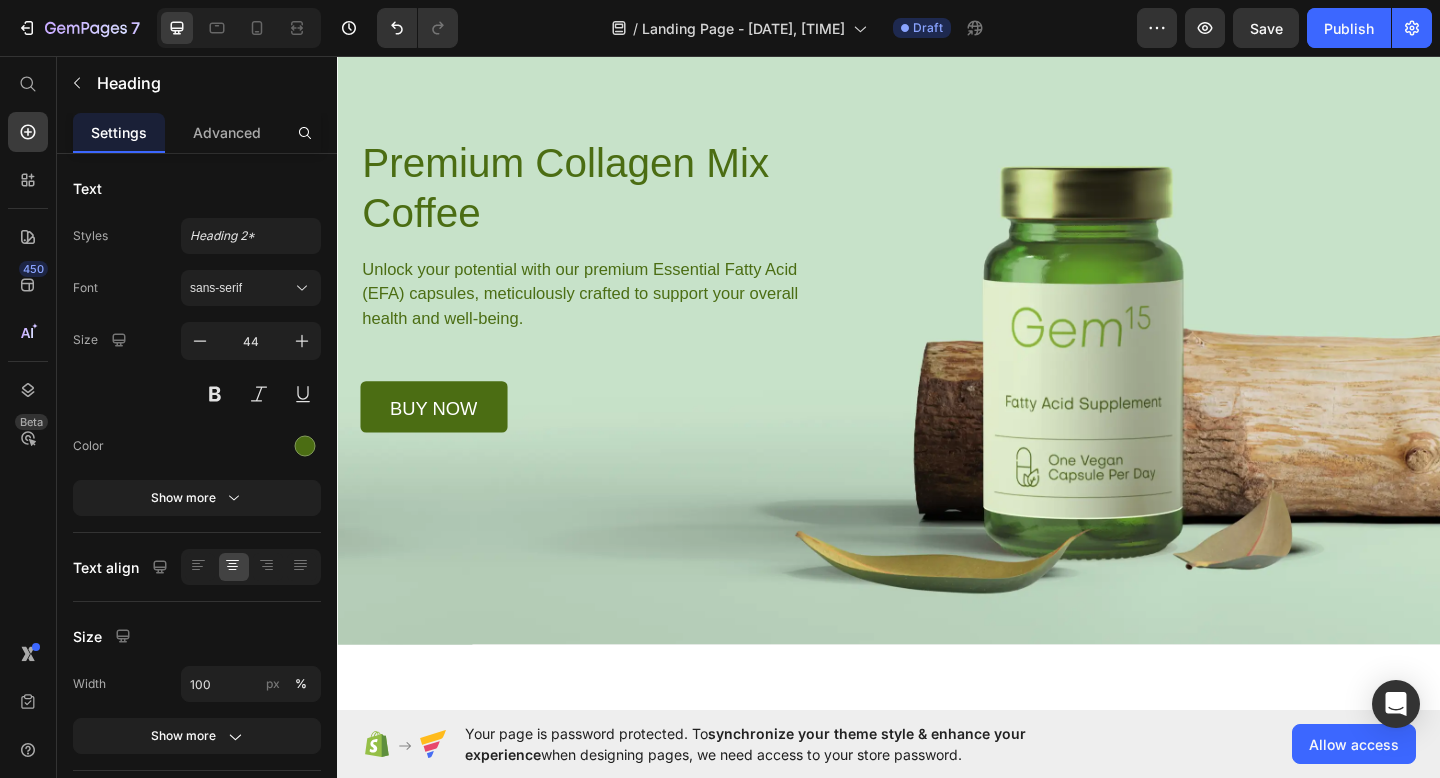scroll, scrollTop: 0, scrollLeft: 0, axis: both 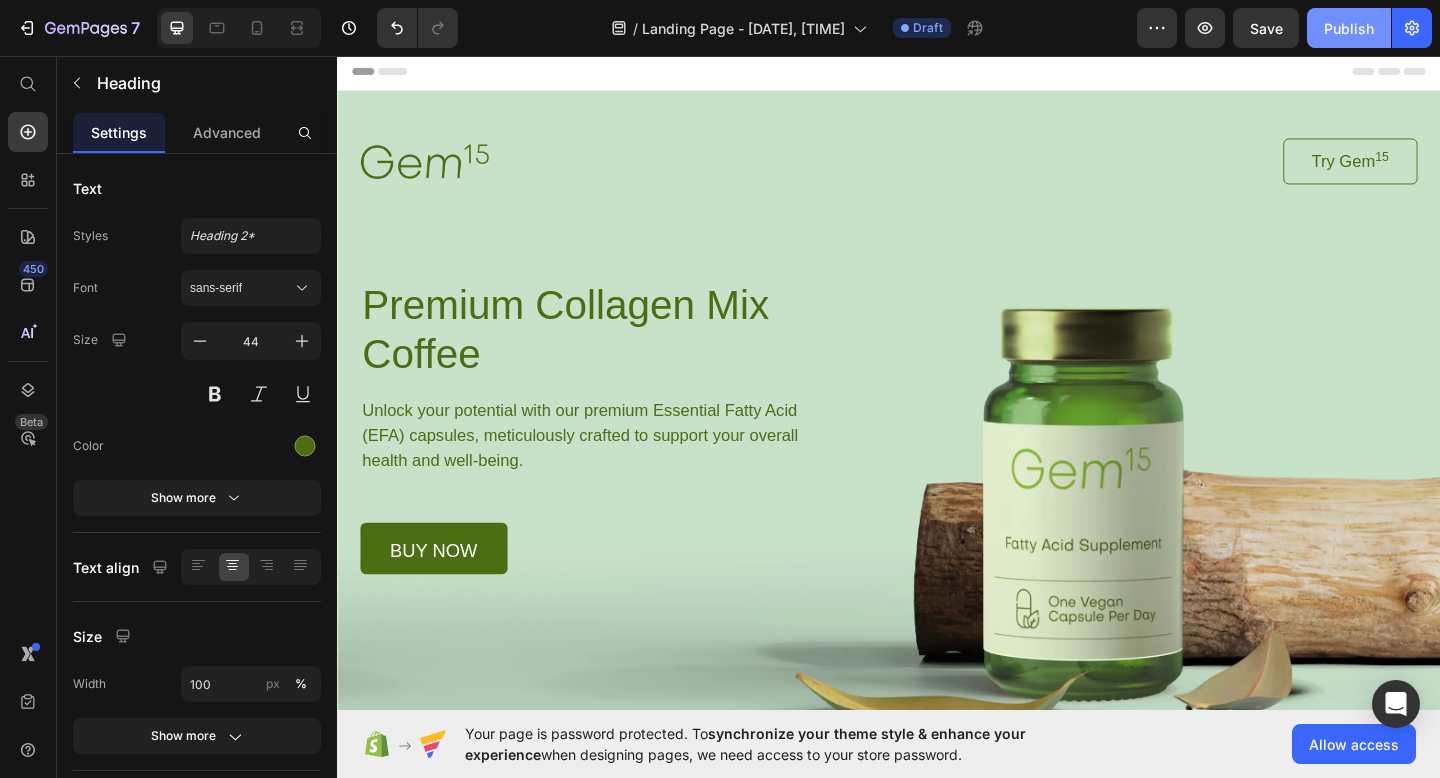 click on "Publish" at bounding box center [1349, 28] 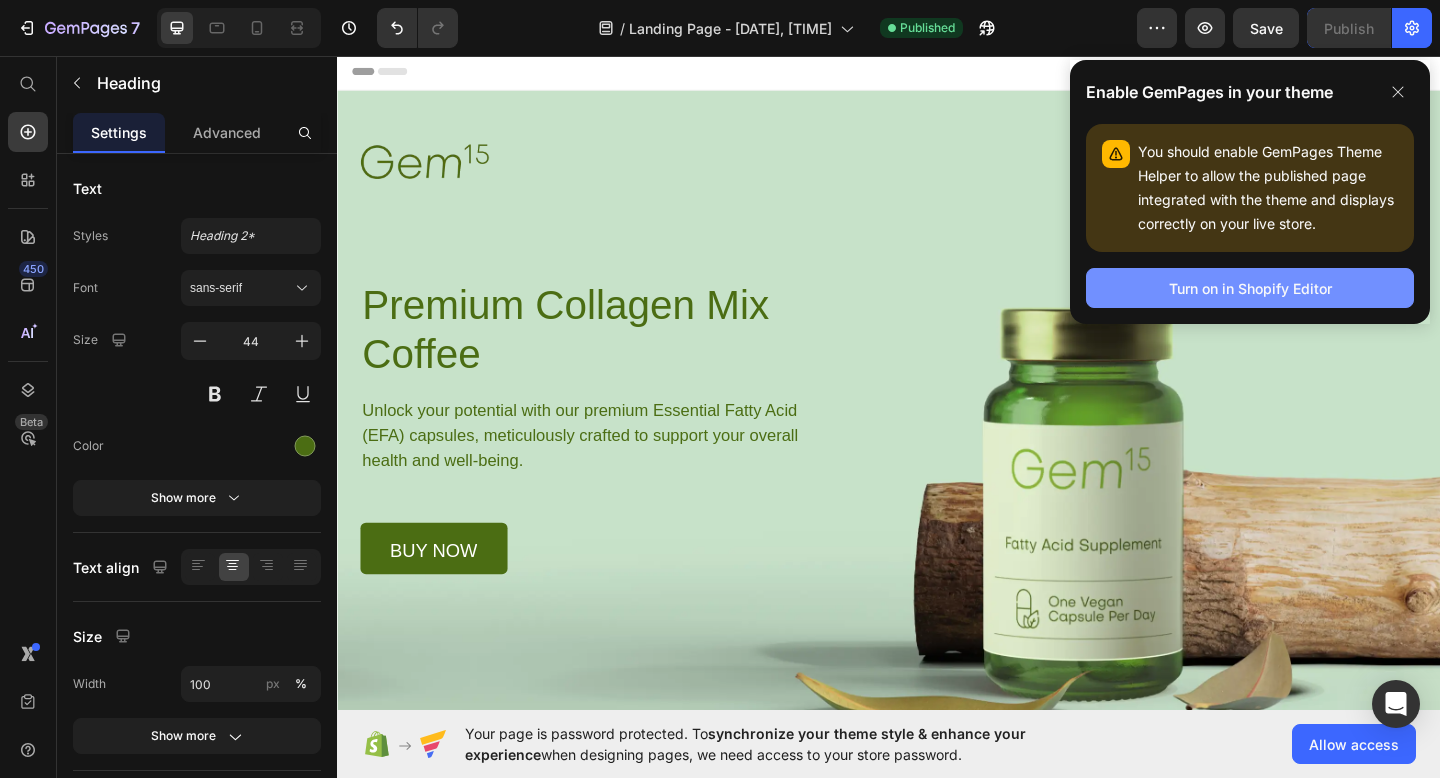 click on "Turn on in Shopify Editor" at bounding box center (1250, 288) 